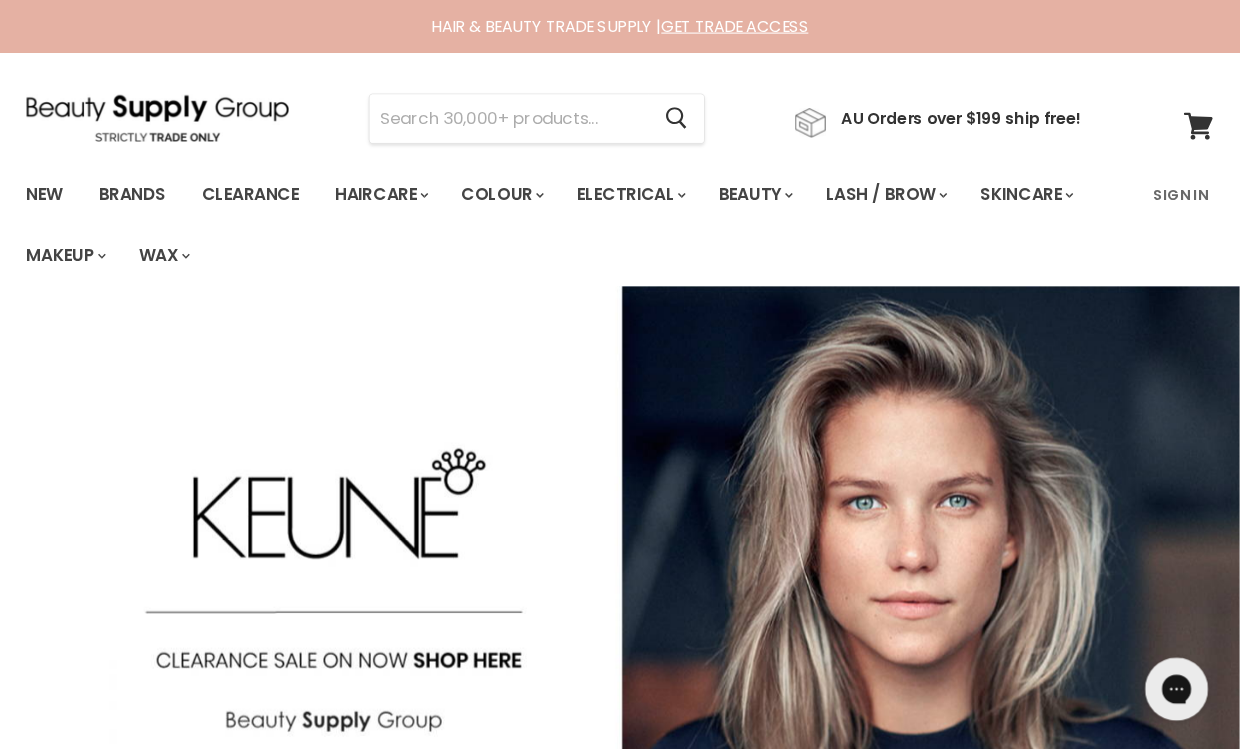 scroll, scrollTop: 5, scrollLeft: 0, axis: vertical 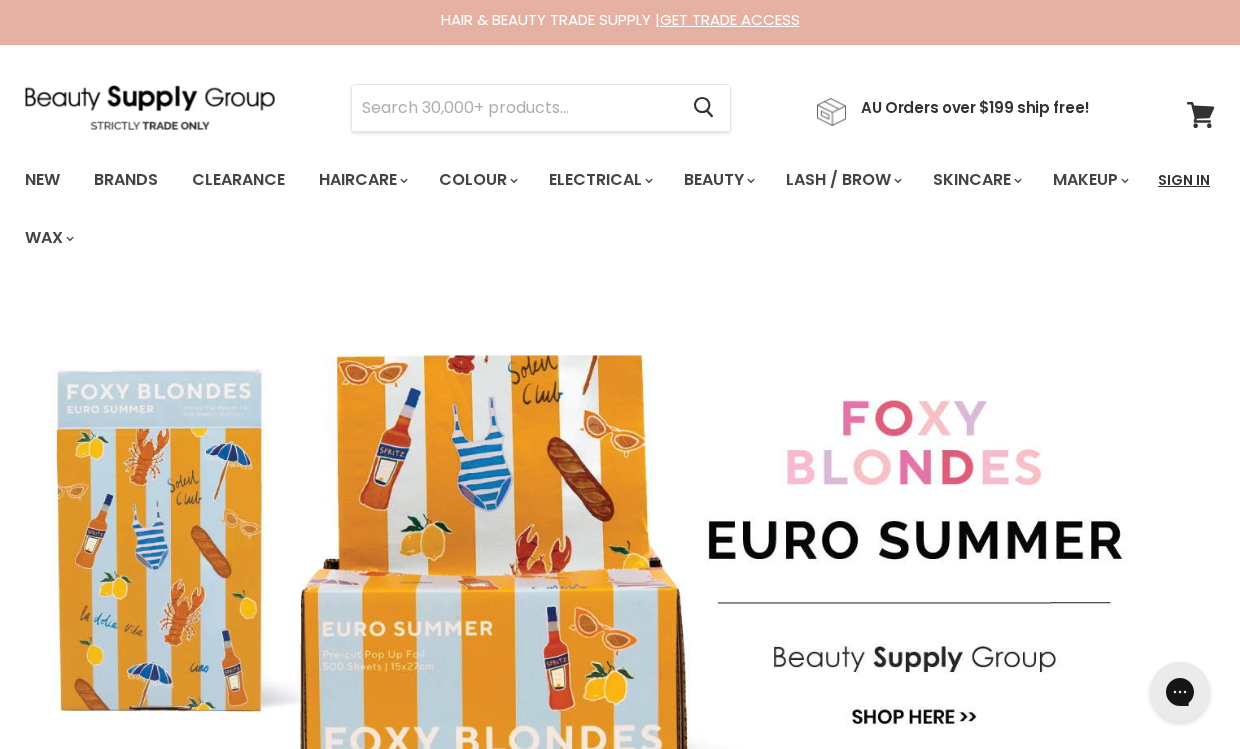 click on "Sign In" at bounding box center (1184, 180) 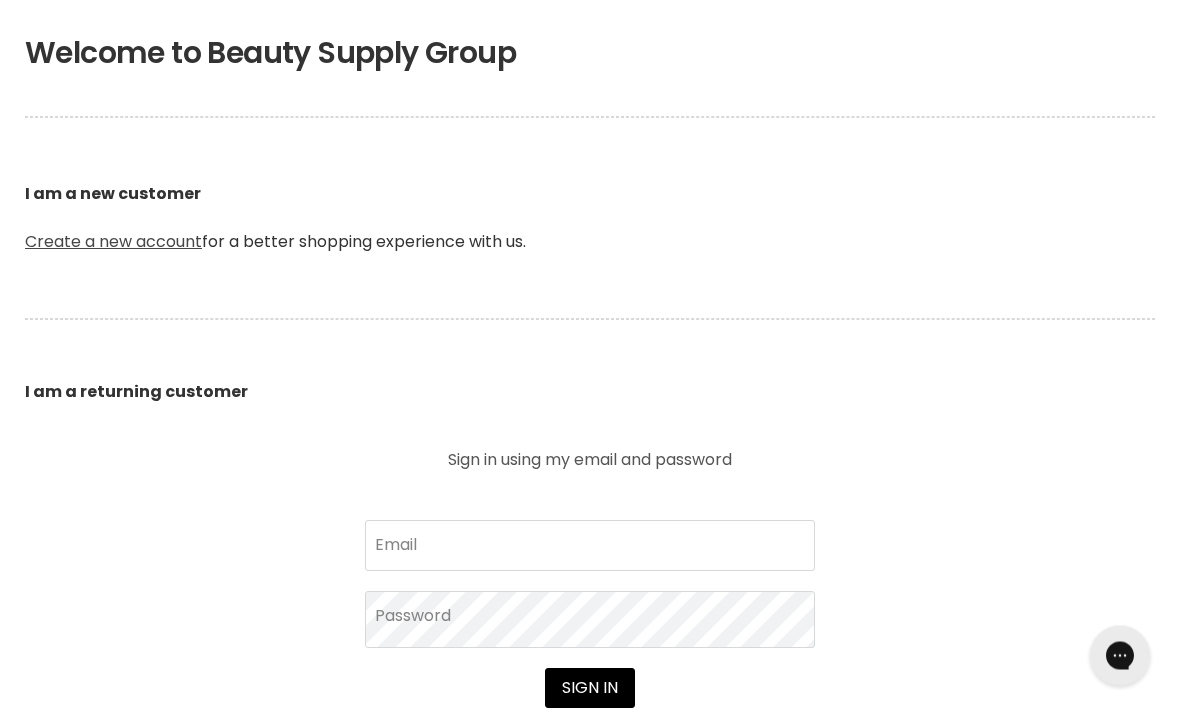 scroll, scrollTop: 425, scrollLeft: 0, axis: vertical 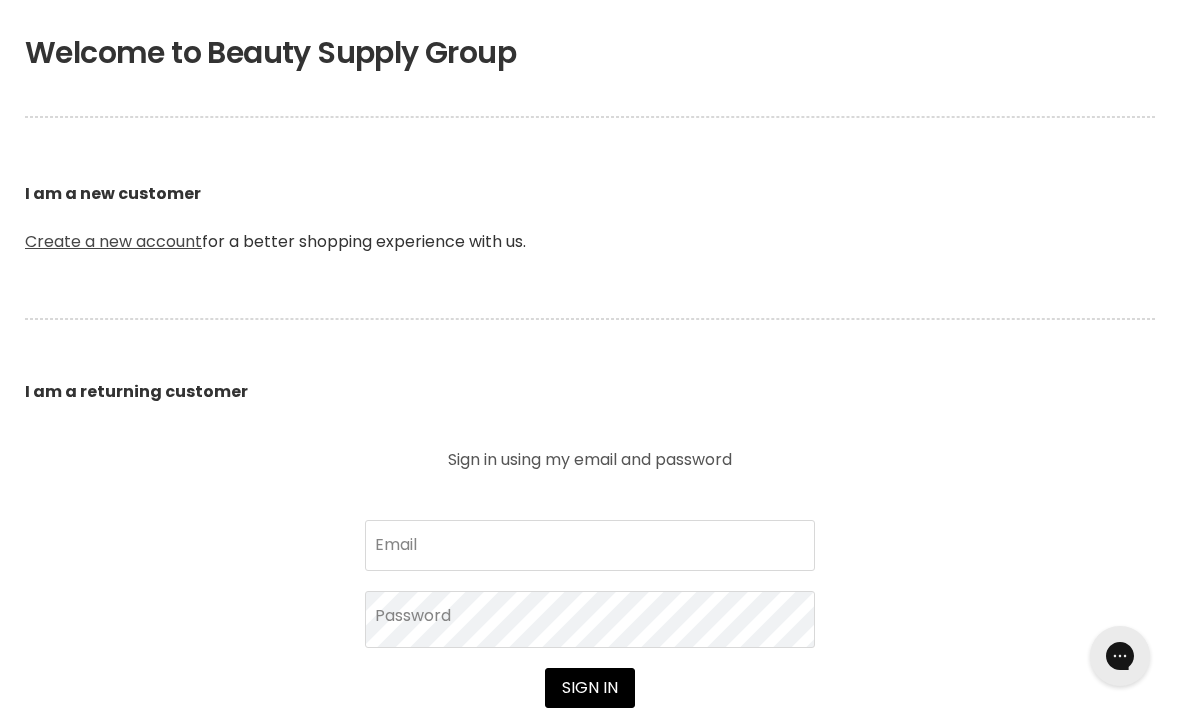 click on "Create a new account" at bounding box center (113, 241) 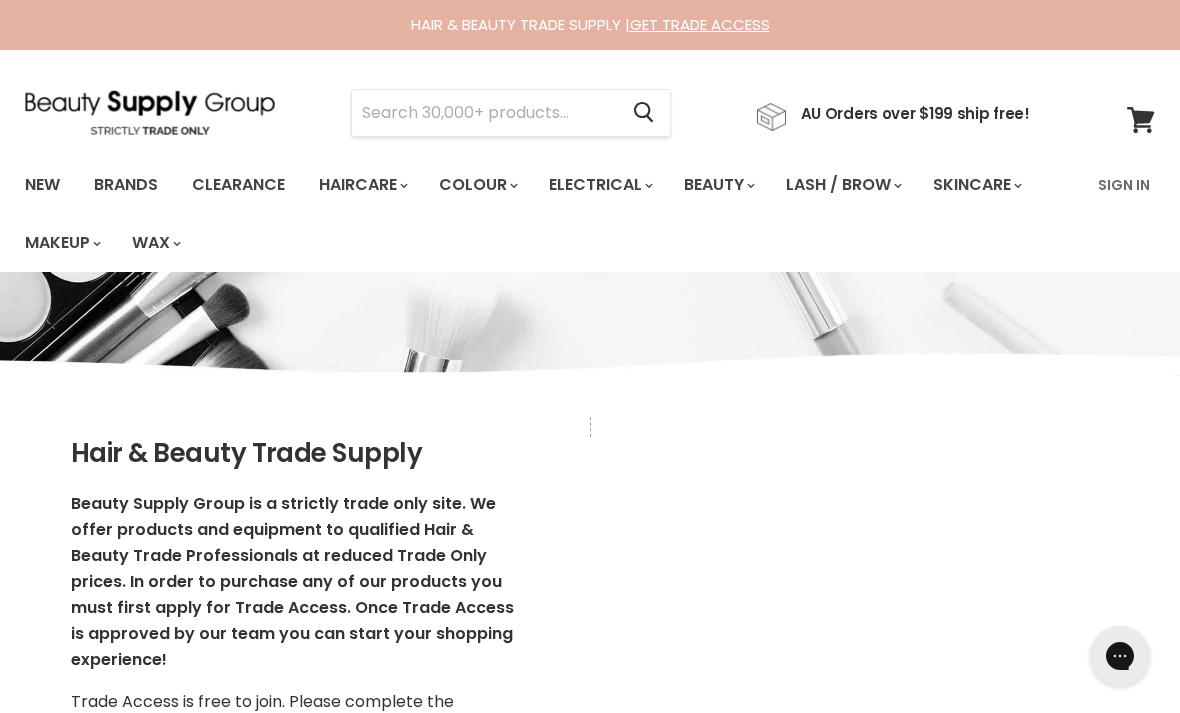 scroll, scrollTop: 0, scrollLeft: 0, axis: both 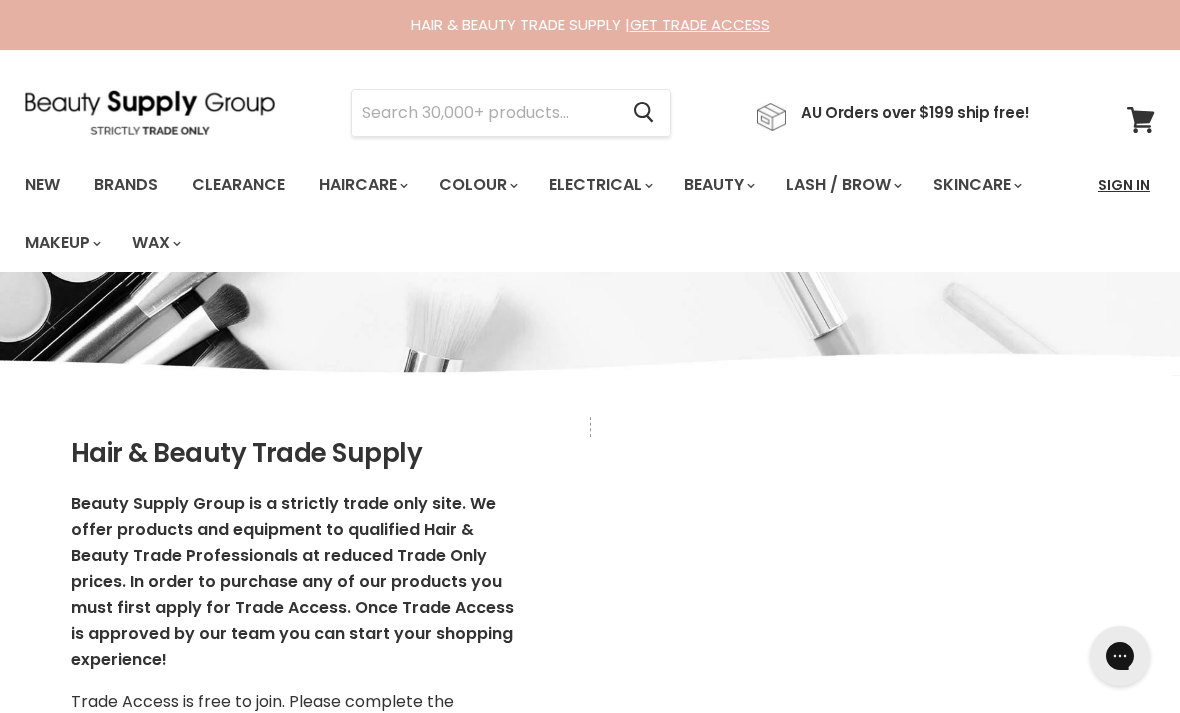 click on "Sign In" at bounding box center [1124, 185] 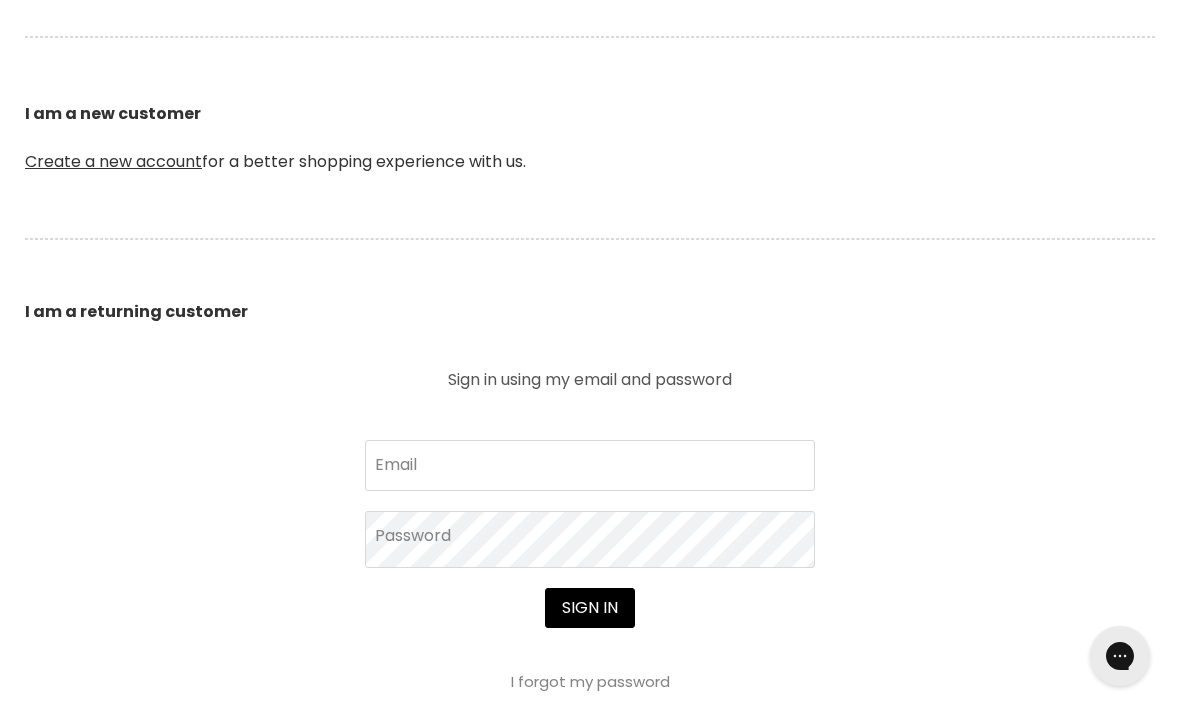scroll, scrollTop: 530, scrollLeft: 0, axis: vertical 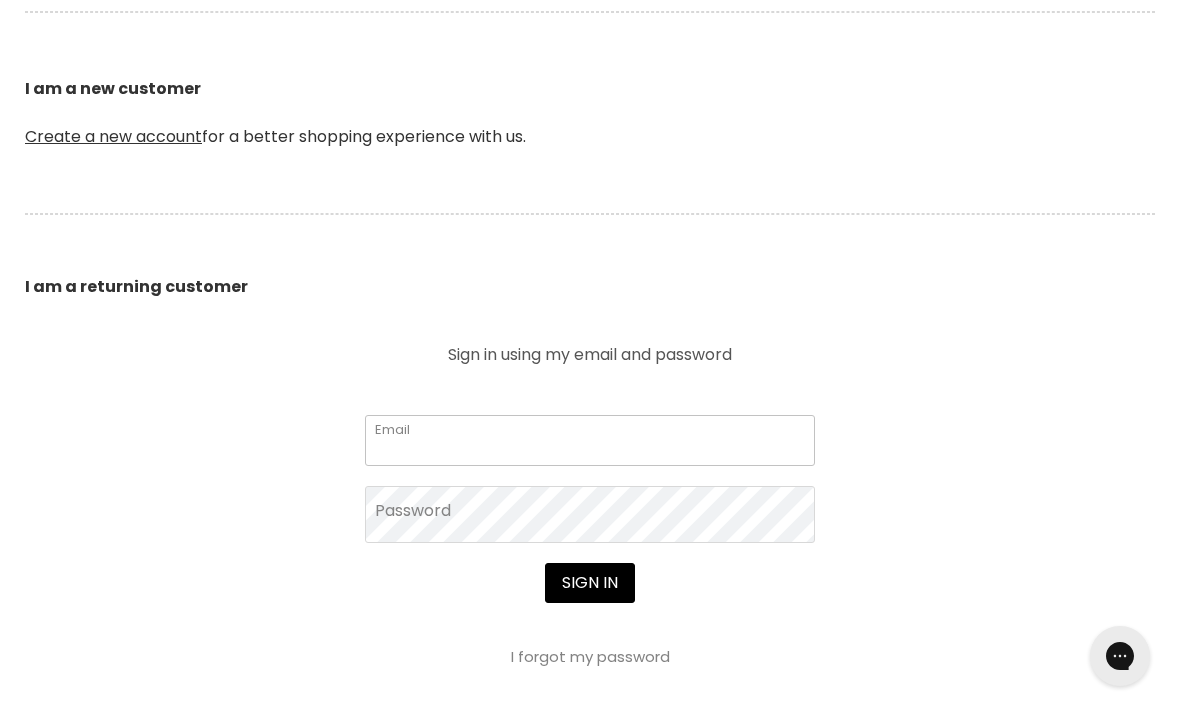 click on "Email" at bounding box center (590, 440) 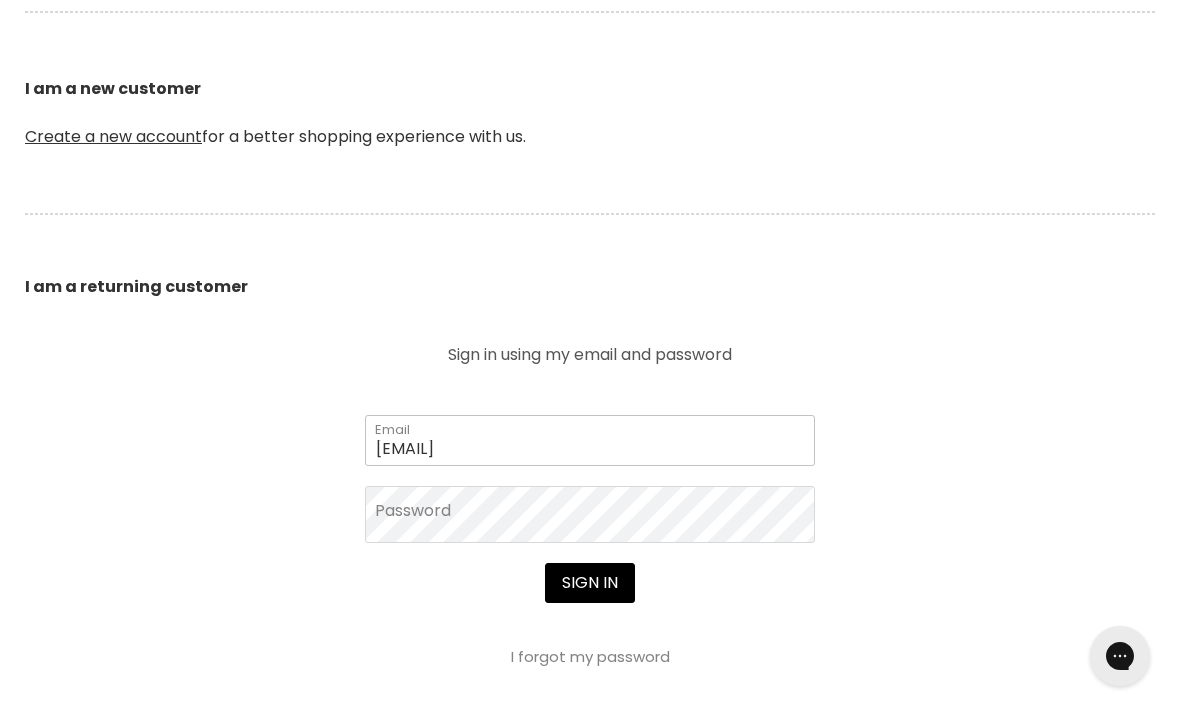 type on "kristindellaway@gmail.com" 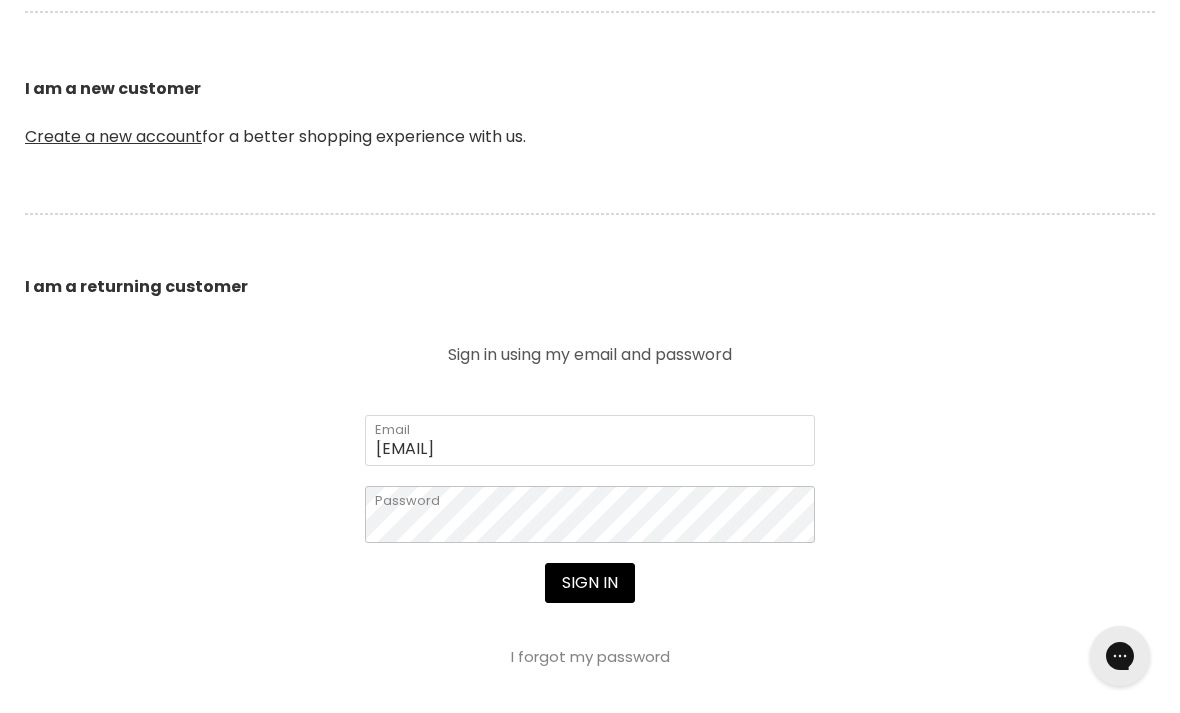 click on "Sign in" at bounding box center (590, 583) 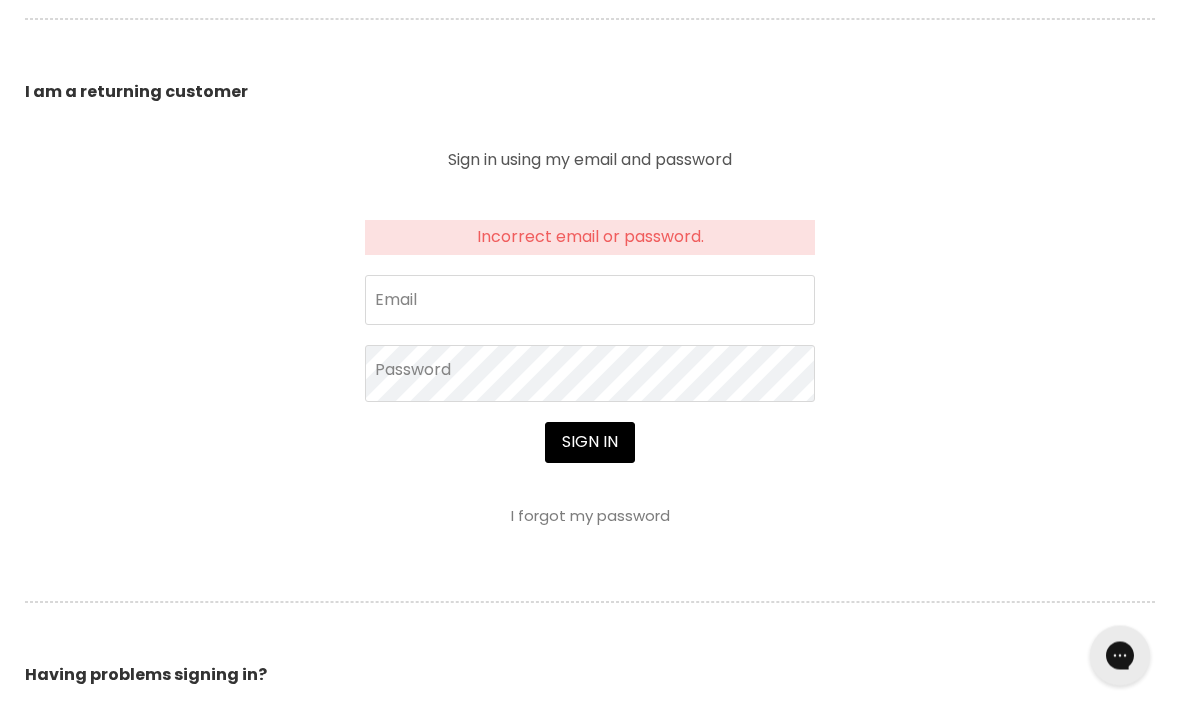 scroll, scrollTop: 725, scrollLeft: 0, axis: vertical 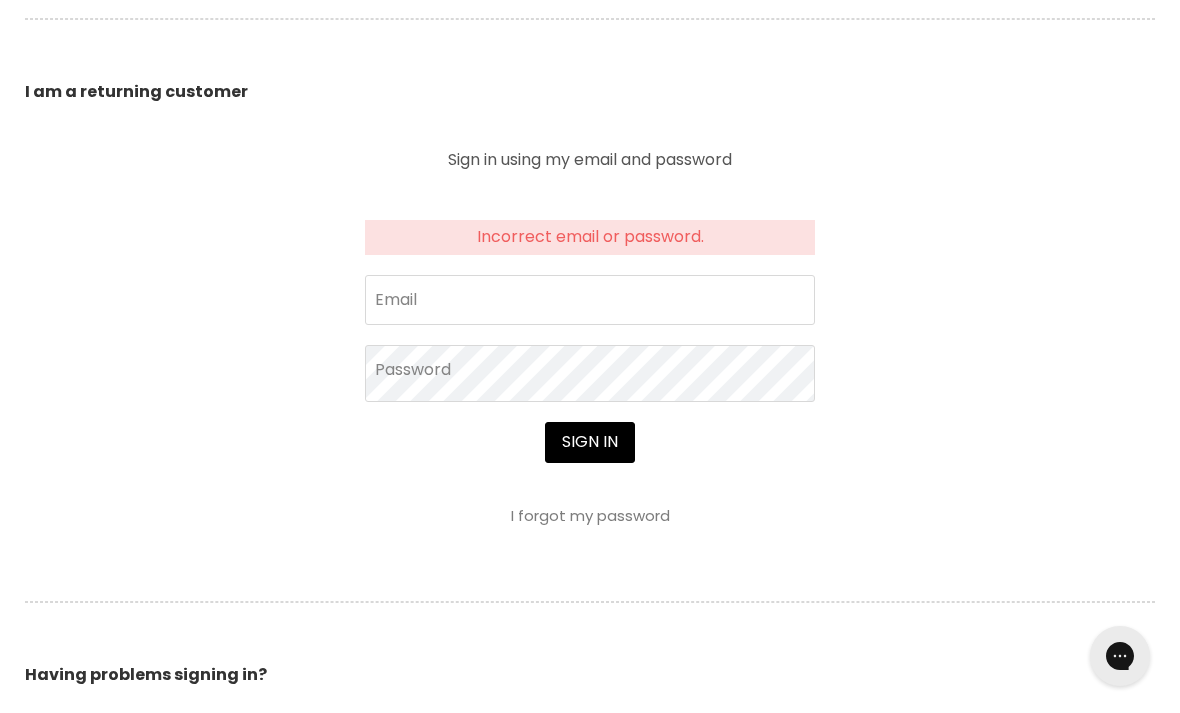 click on "I forgot my password" at bounding box center [590, 515] 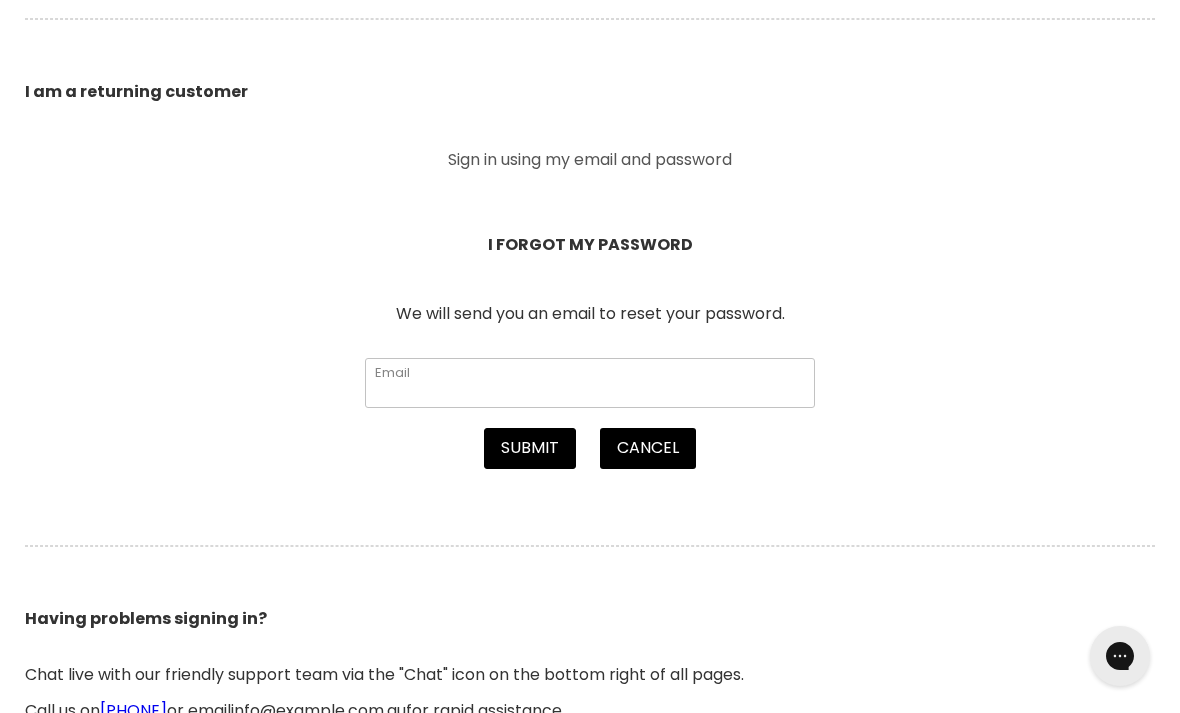 click on "Email" at bounding box center (590, 383) 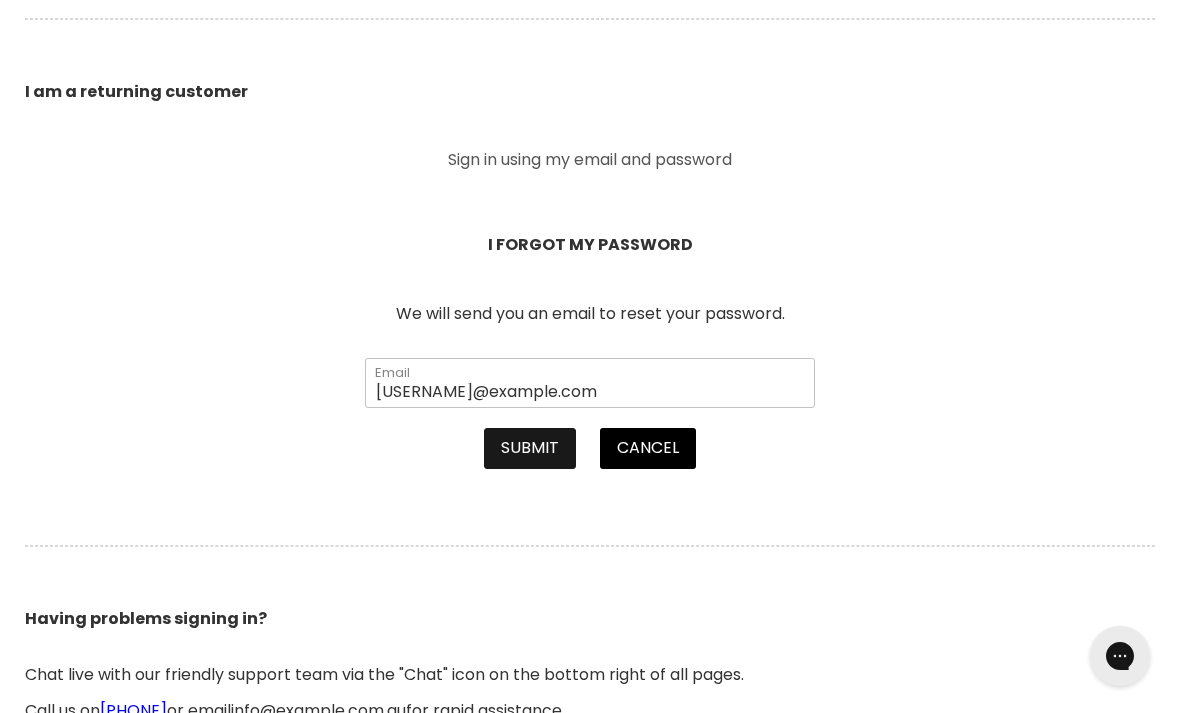 type on "kristindellaway@gmail.com" 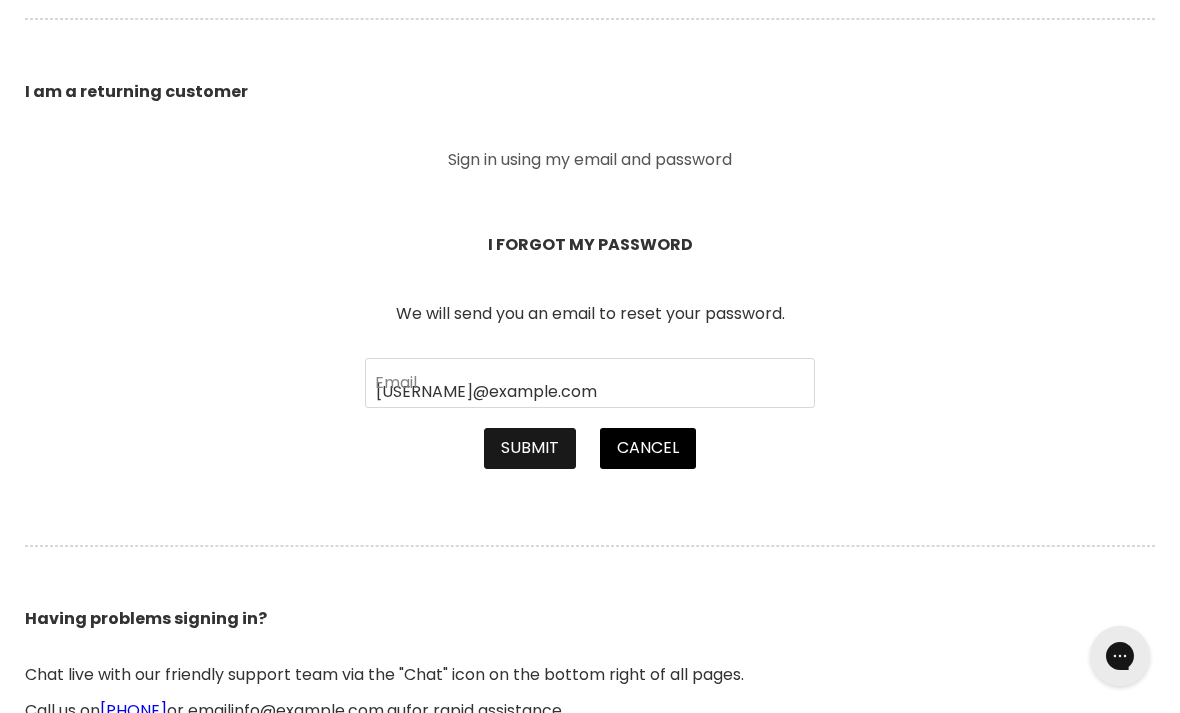 click on "Submit" at bounding box center [530, 448] 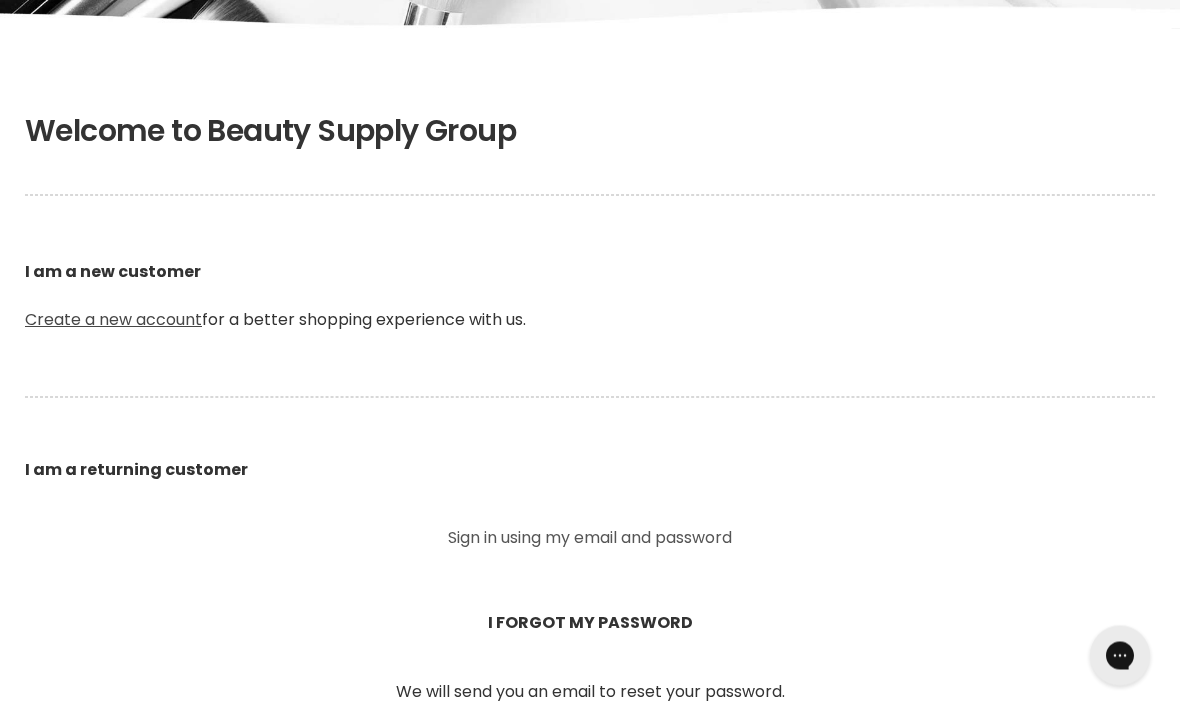 scroll, scrollTop: 347, scrollLeft: 0, axis: vertical 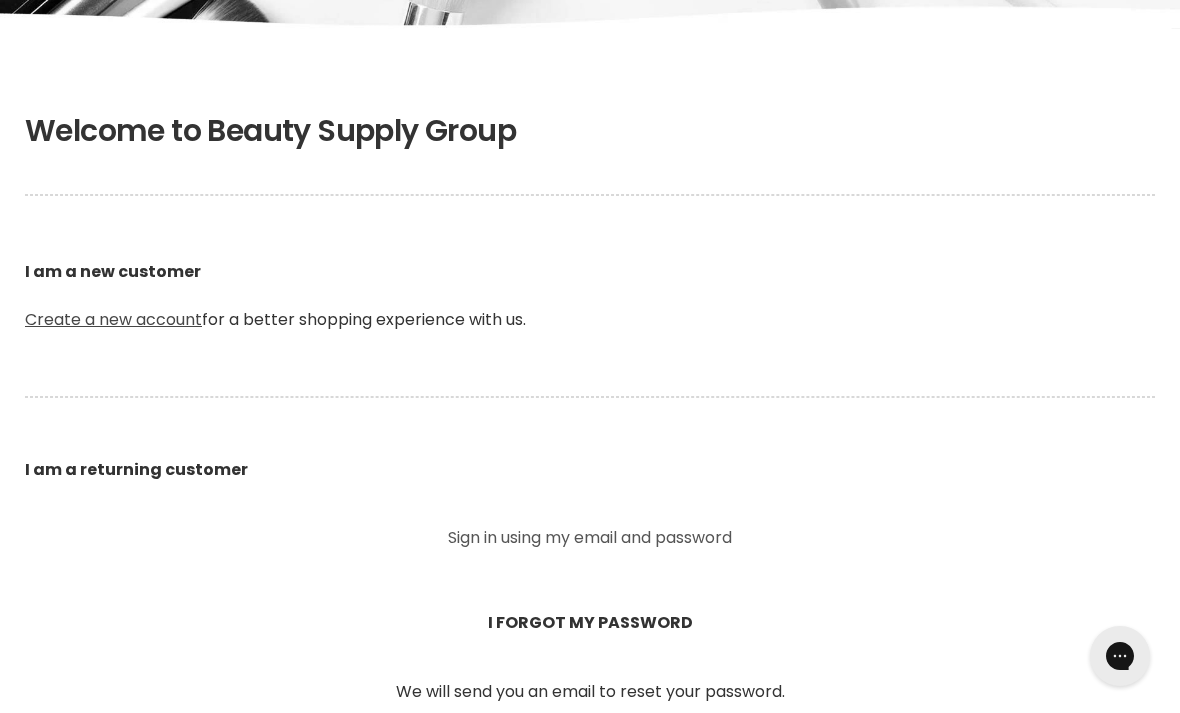 click on "Create a new account" at bounding box center [113, 319] 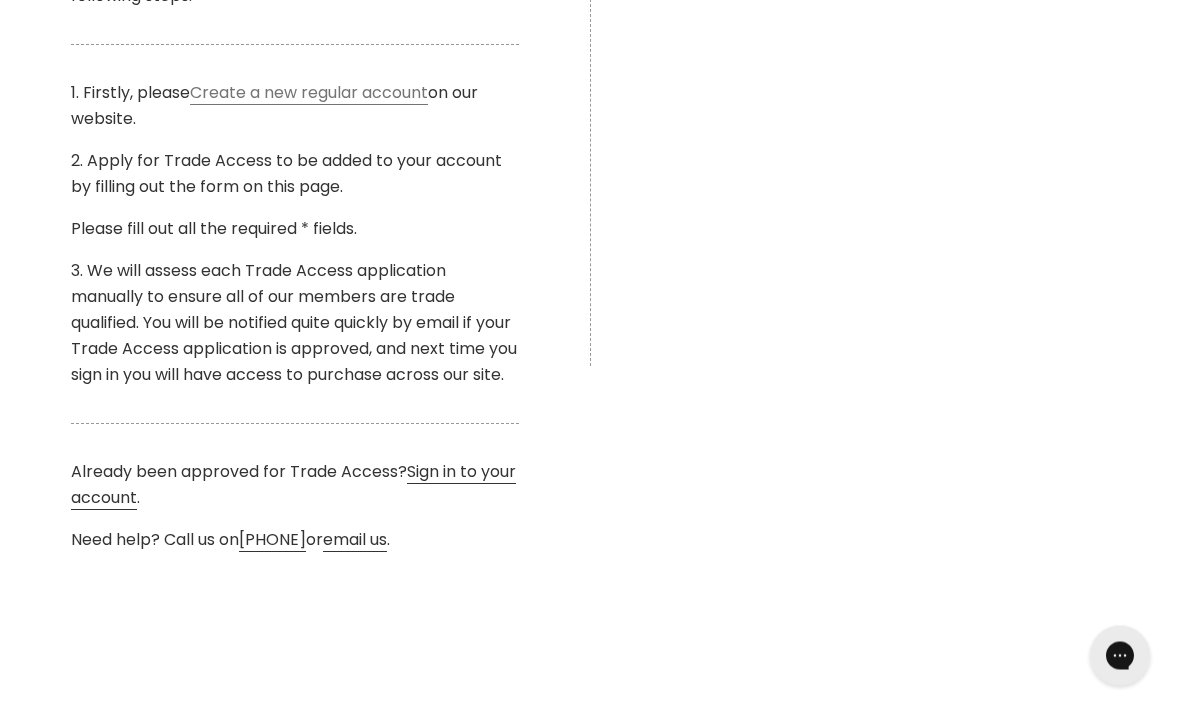 scroll, scrollTop: 732, scrollLeft: 0, axis: vertical 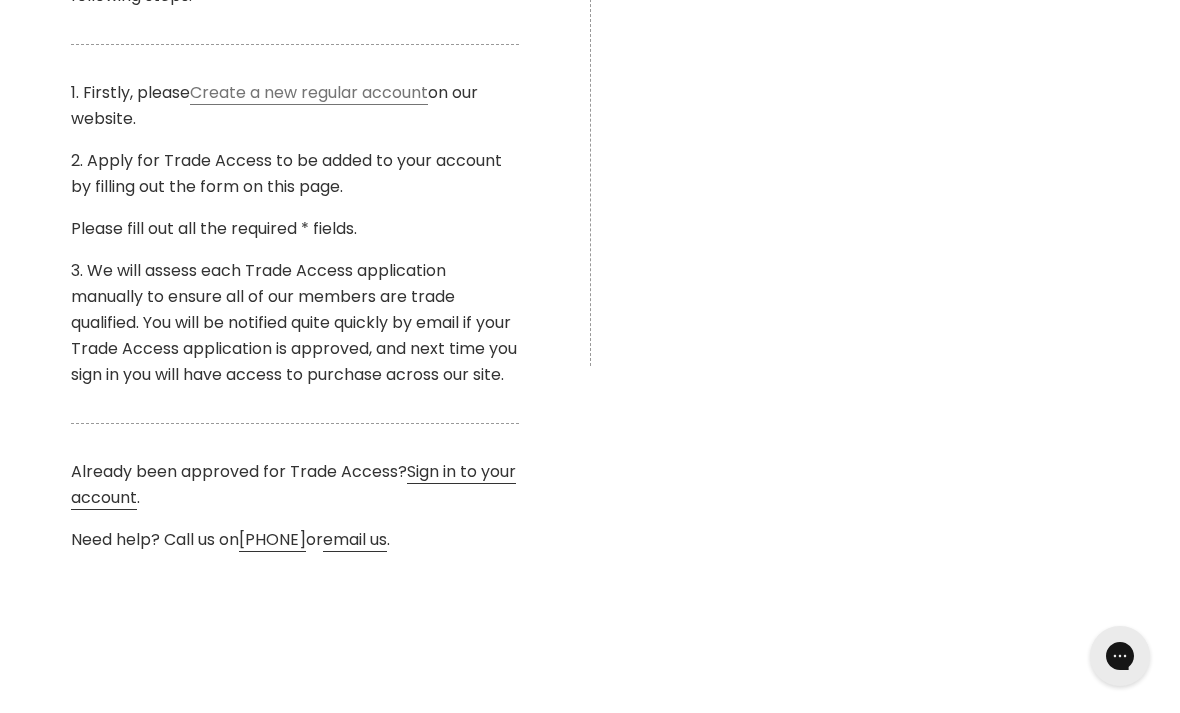click on "Create a new regular account" at bounding box center [309, 93] 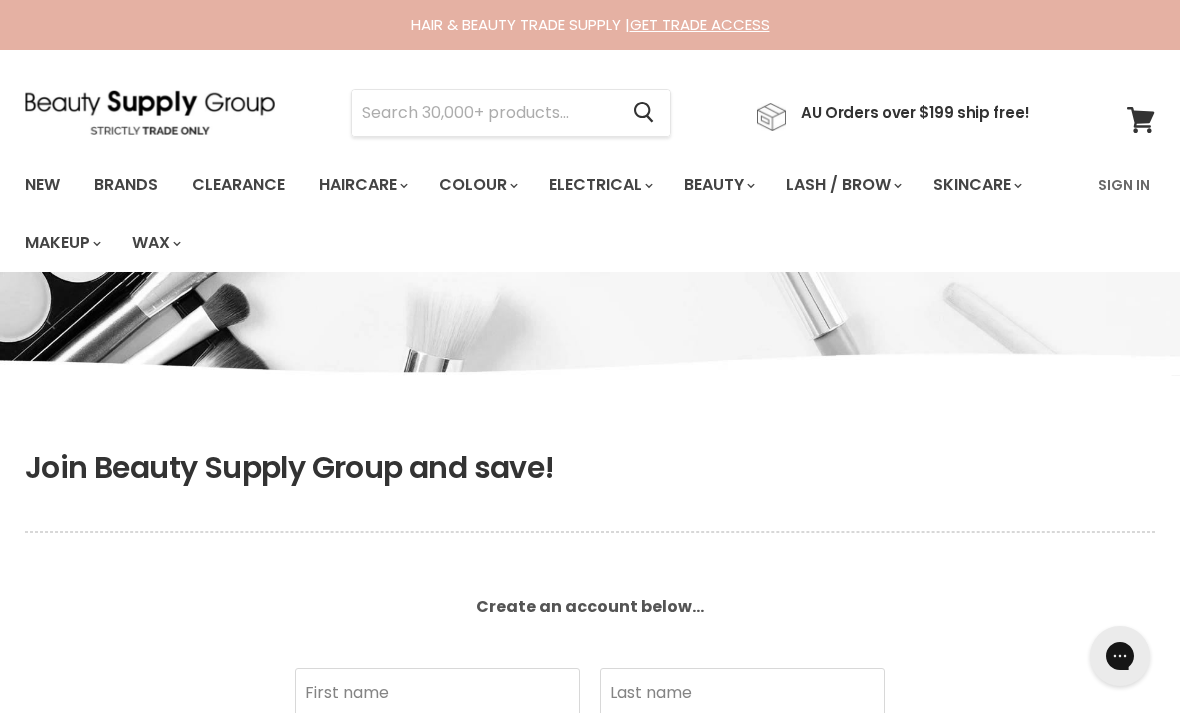 scroll, scrollTop: 0, scrollLeft: 0, axis: both 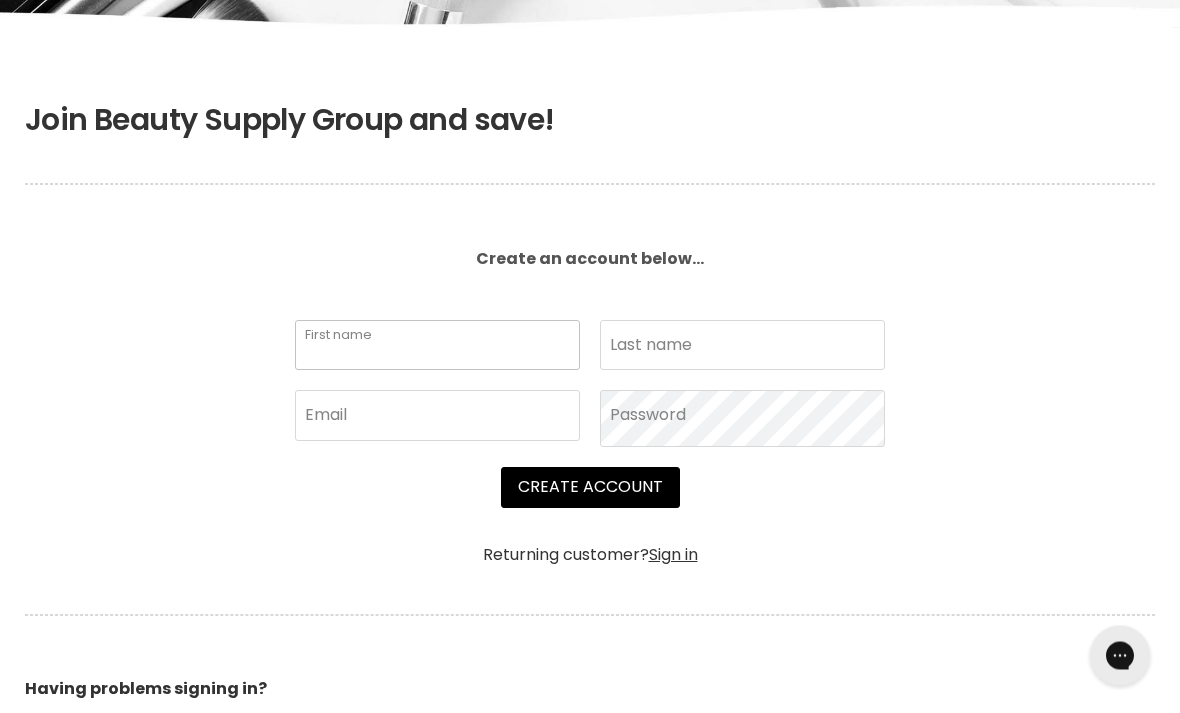 click on "First name" at bounding box center [437, 346] 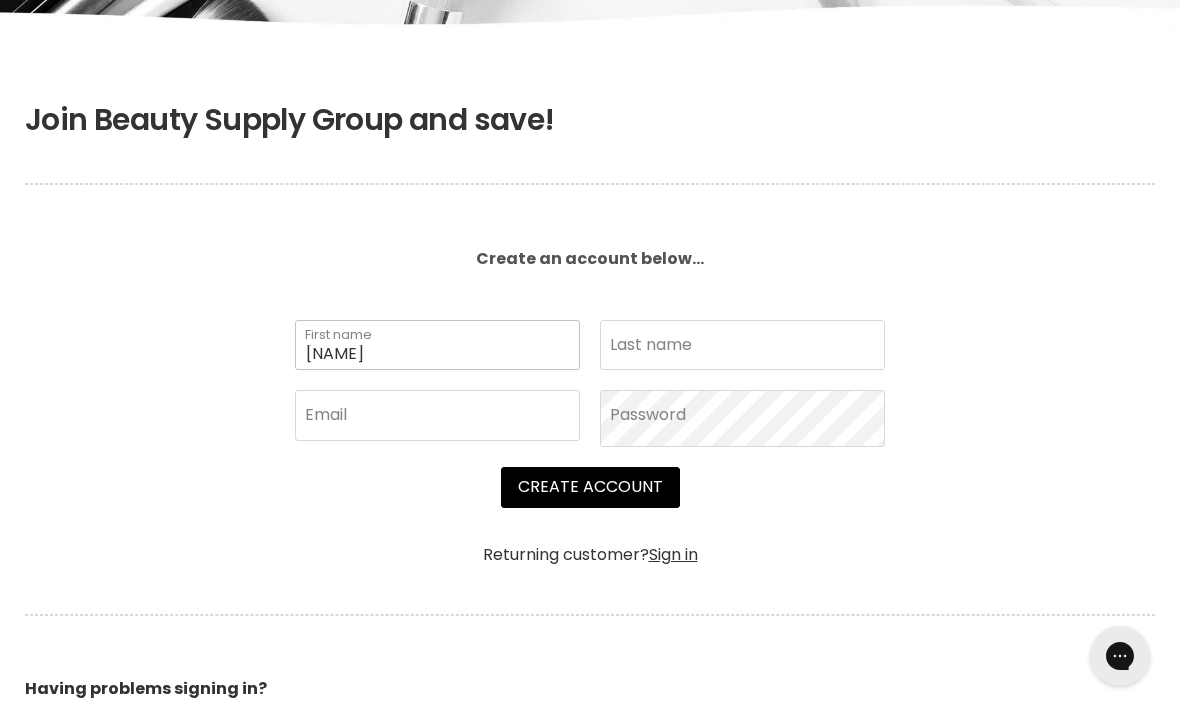 type on "Kristin" 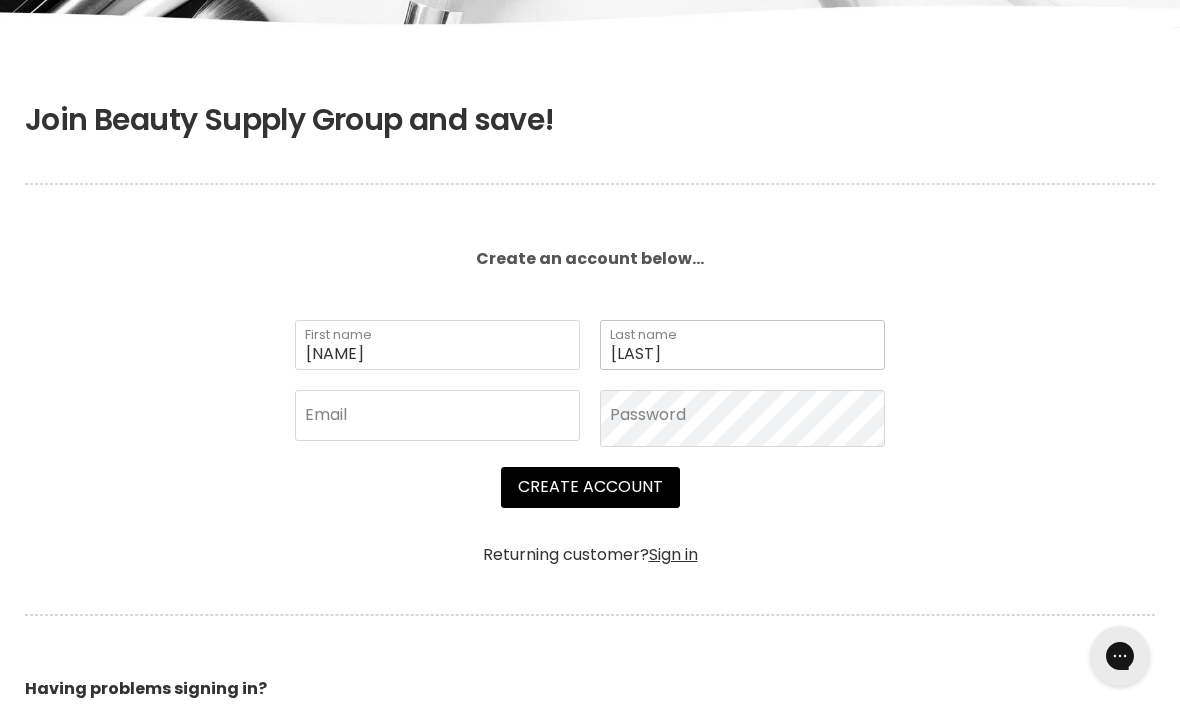 type on "Dellaway" 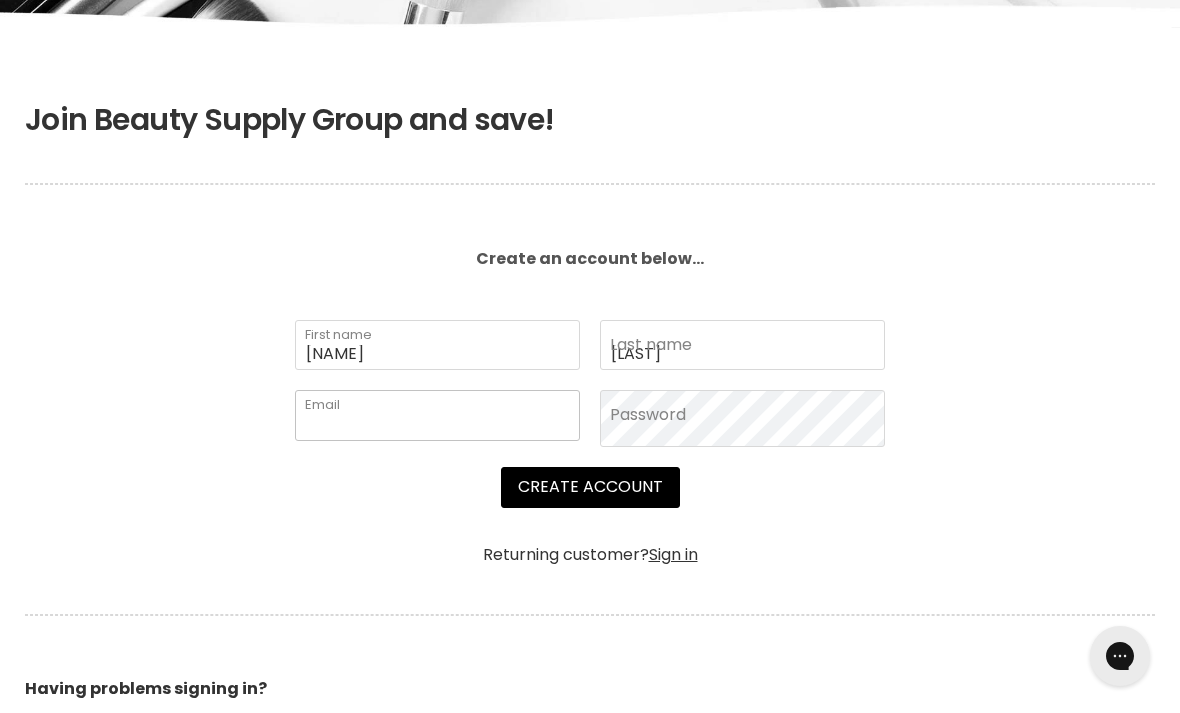 click on "Email" at bounding box center [437, 415] 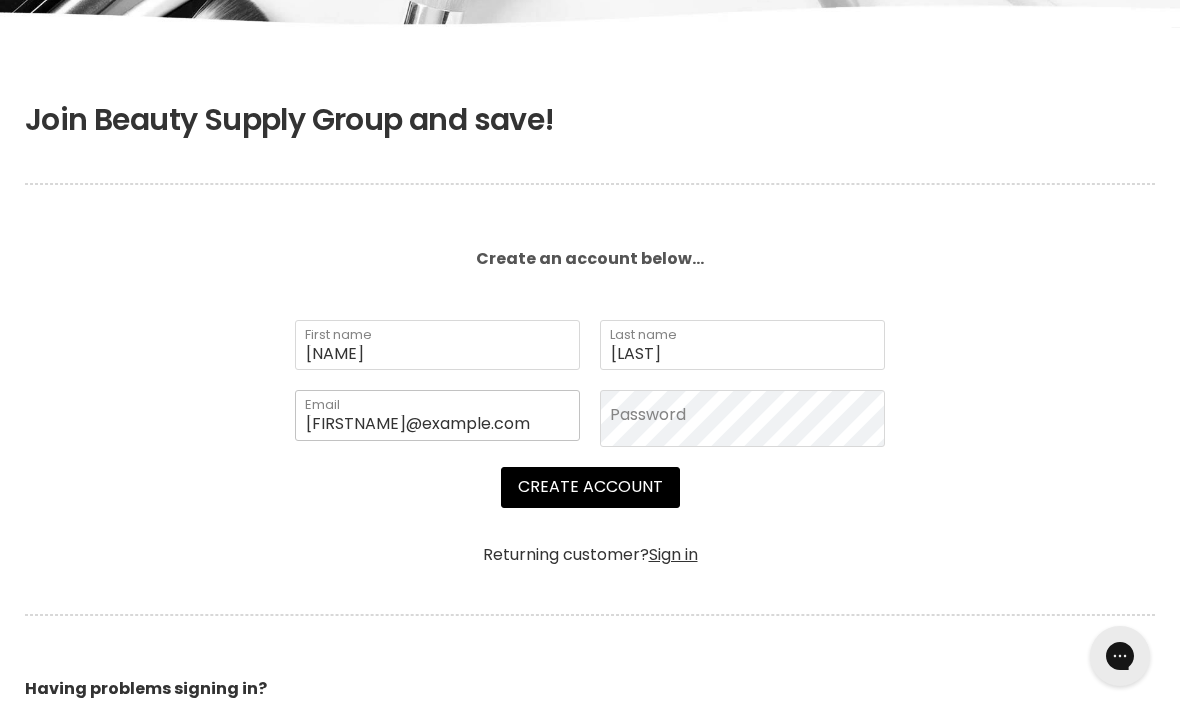 type on "kristindellaway@gmail.com" 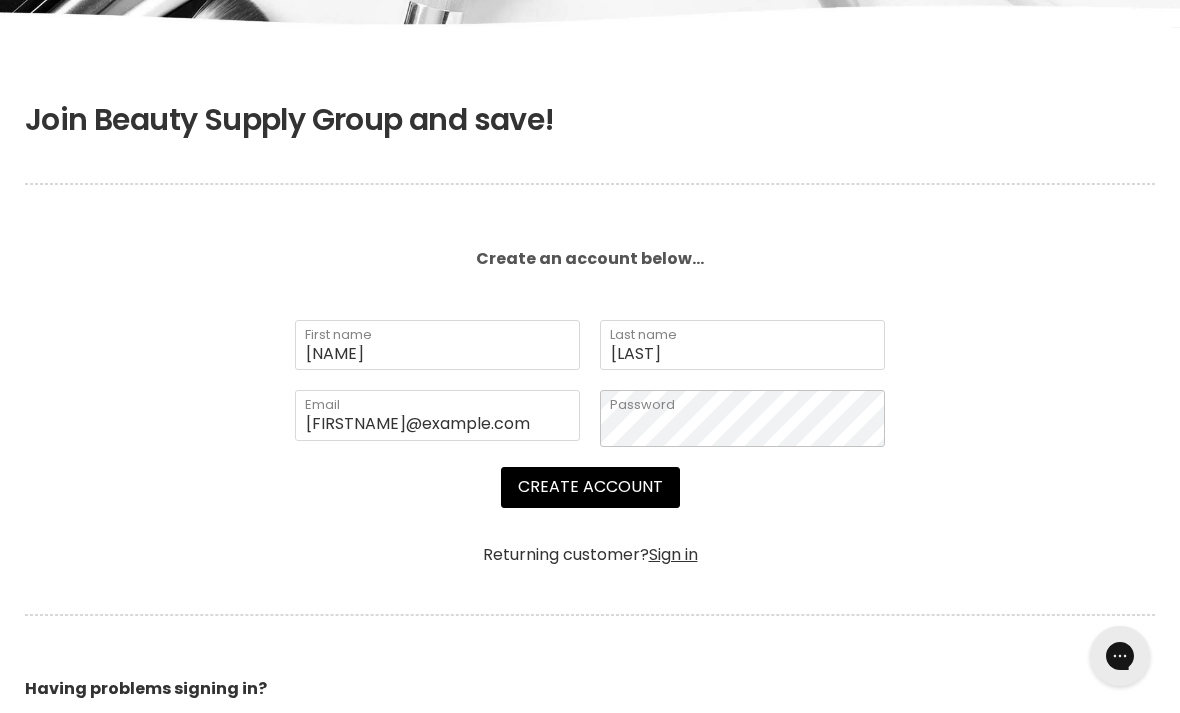 scroll, scrollTop: 347, scrollLeft: 0, axis: vertical 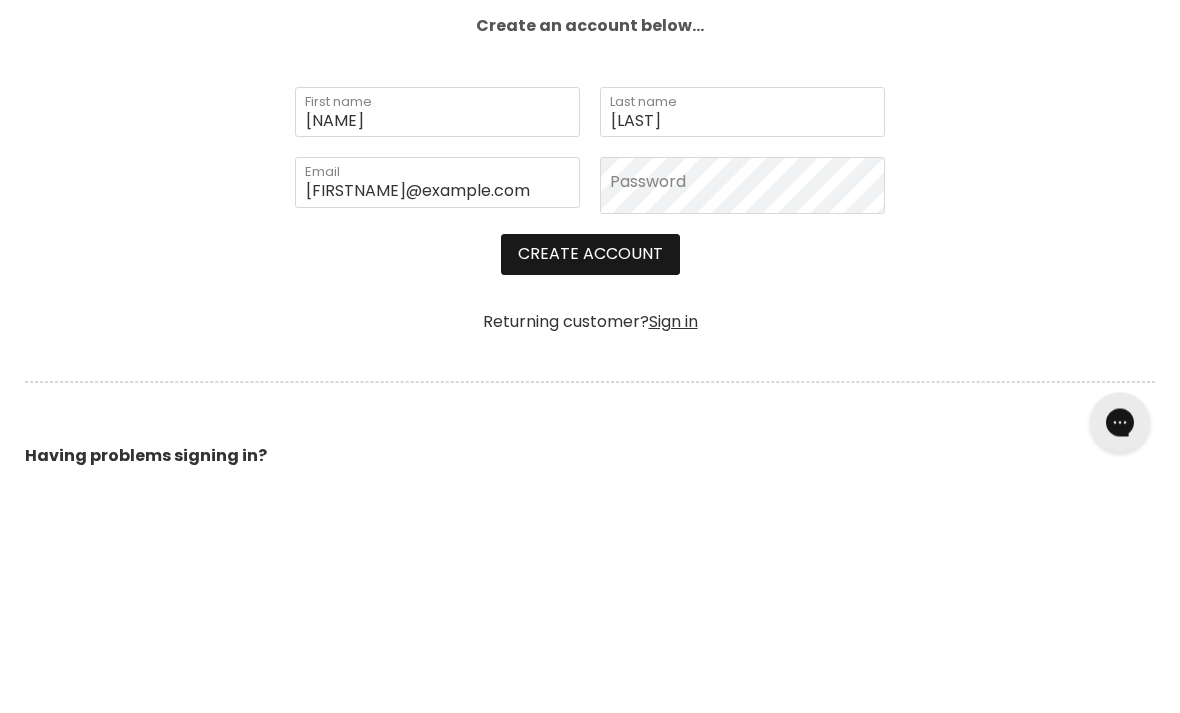 click on "Create Account" at bounding box center (590, 488) 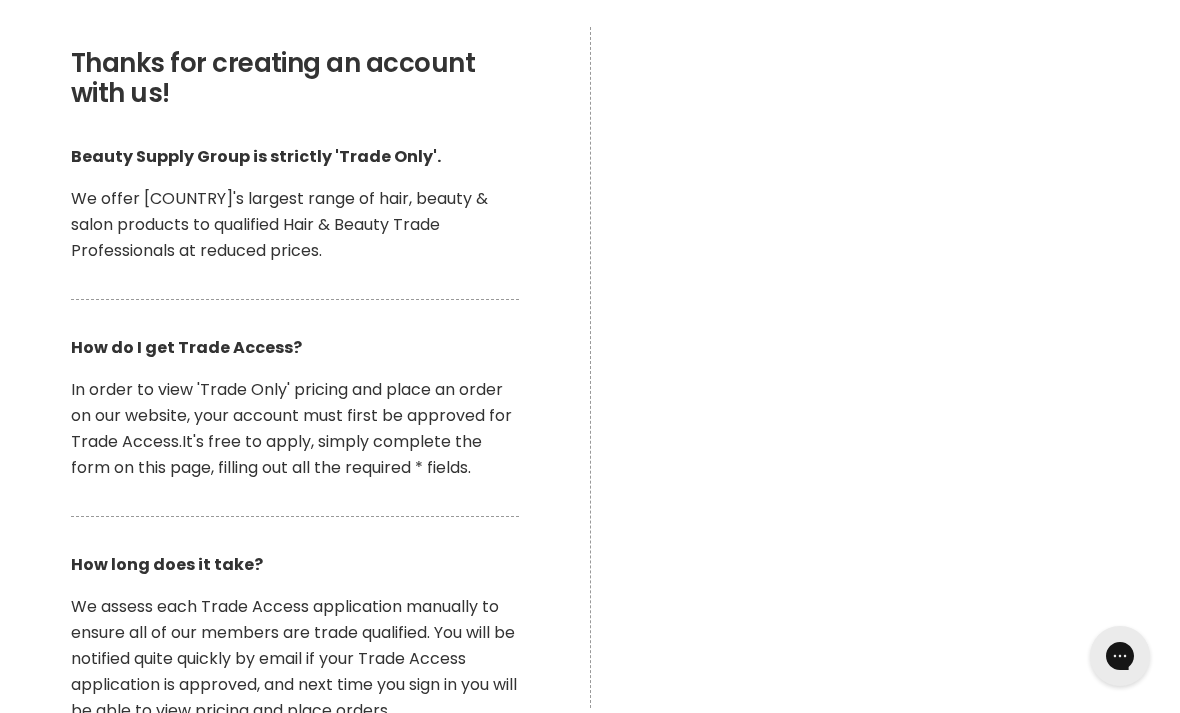 scroll, scrollTop: 389, scrollLeft: 0, axis: vertical 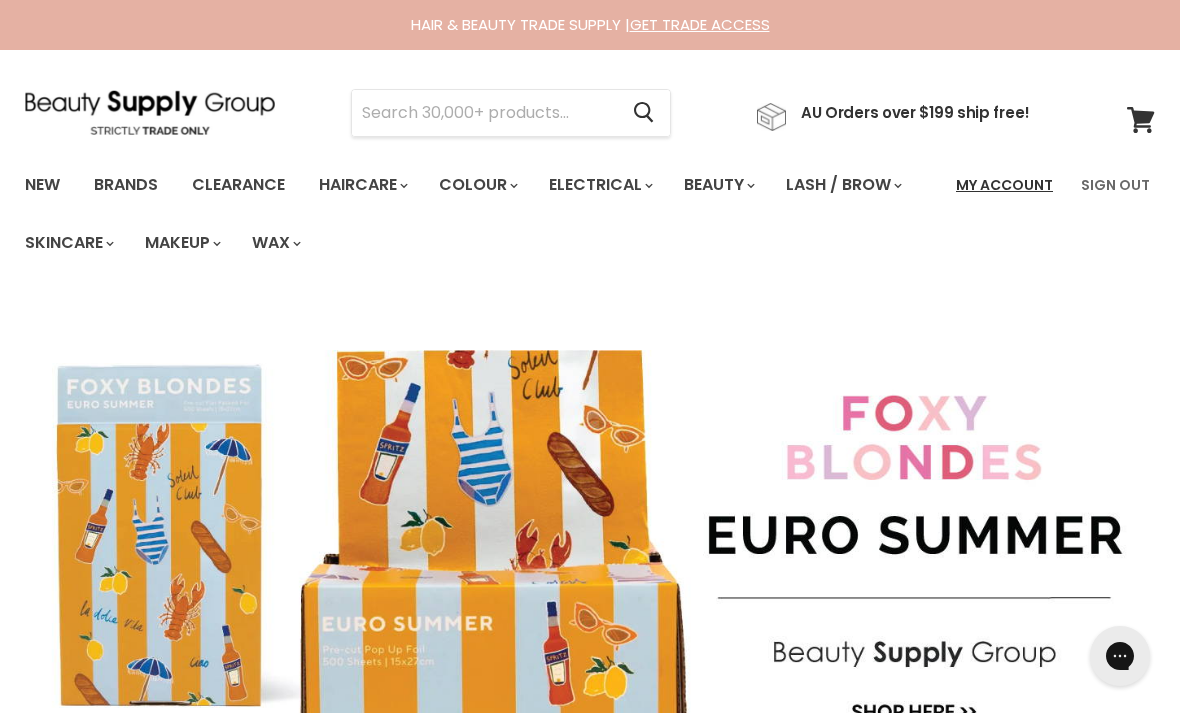 click on "My Account" at bounding box center [1004, 185] 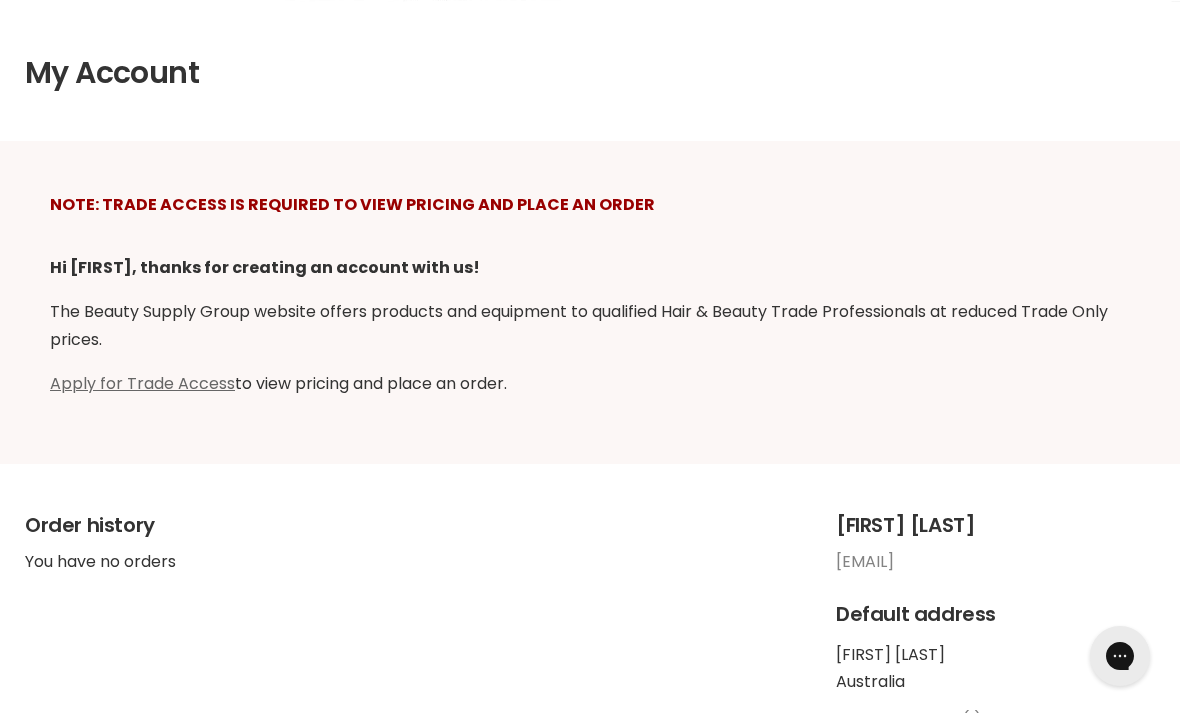 scroll, scrollTop: 375, scrollLeft: 0, axis: vertical 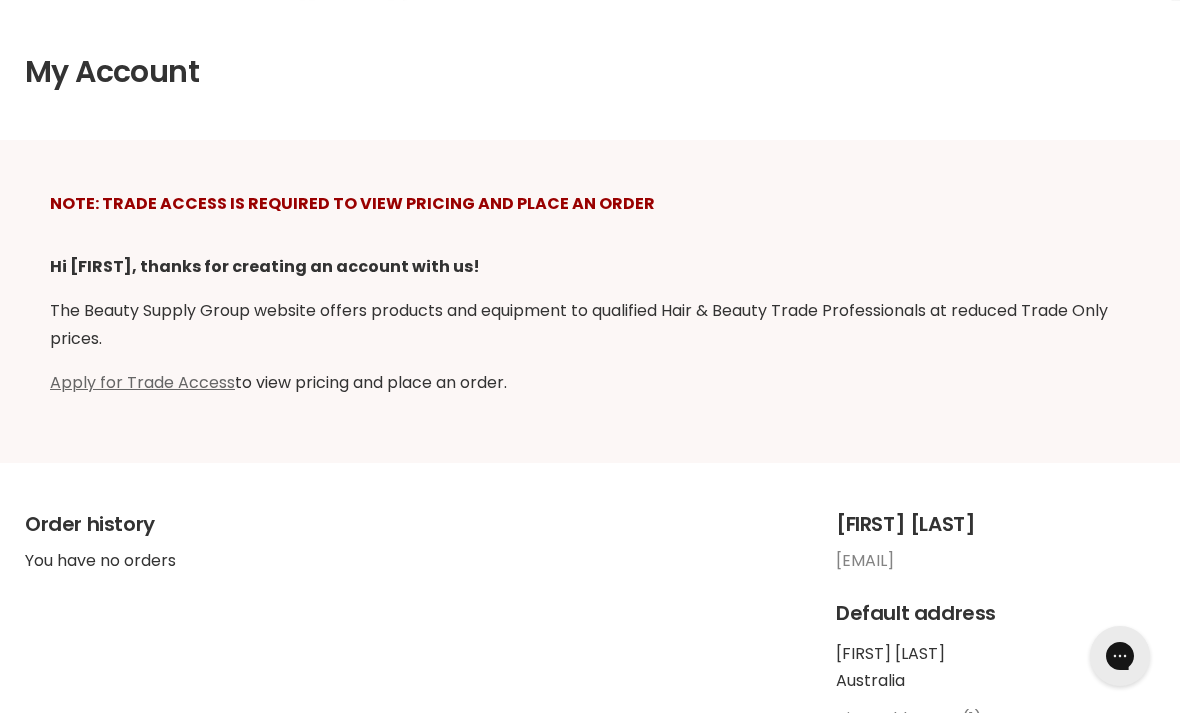 click on "View addresses (1)" at bounding box center [909, 718] 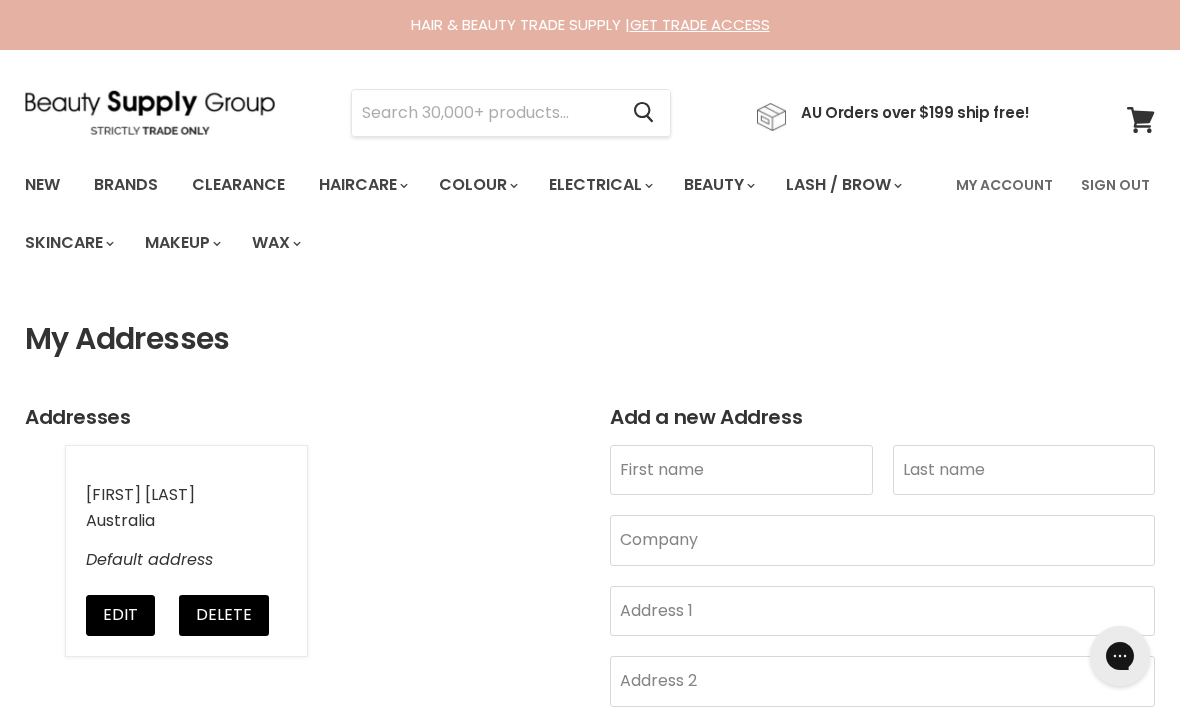scroll, scrollTop: 0, scrollLeft: 0, axis: both 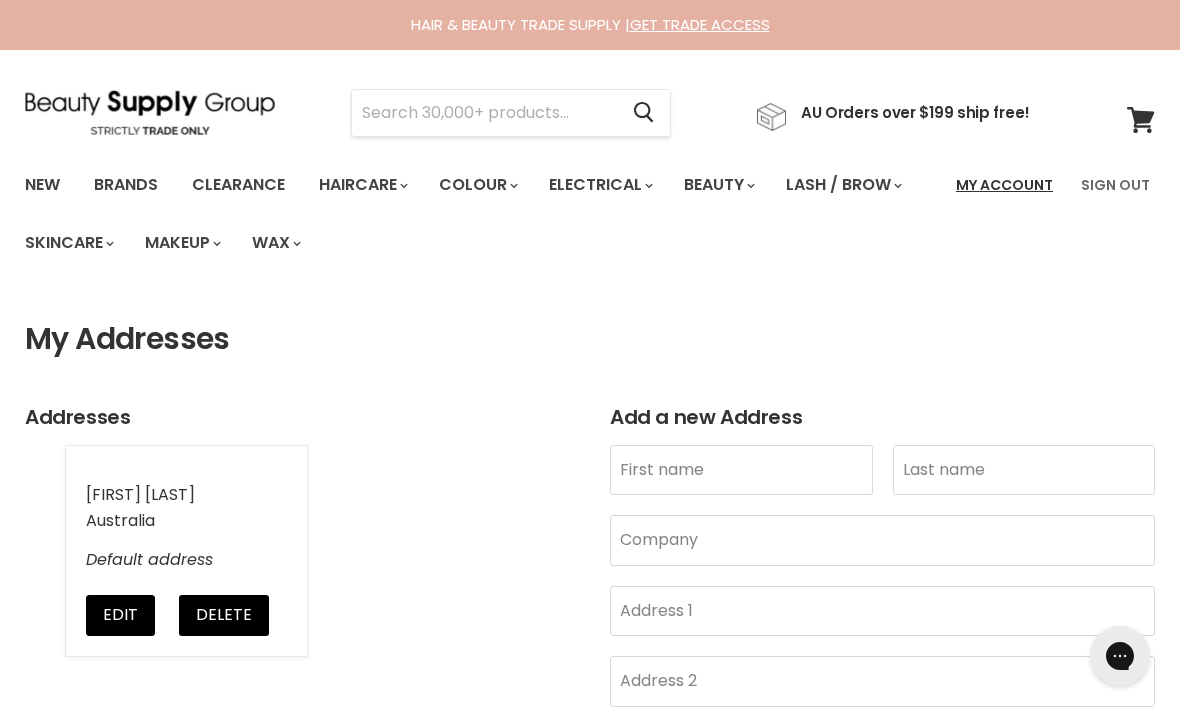 click on "My Account" at bounding box center (1004, 185) 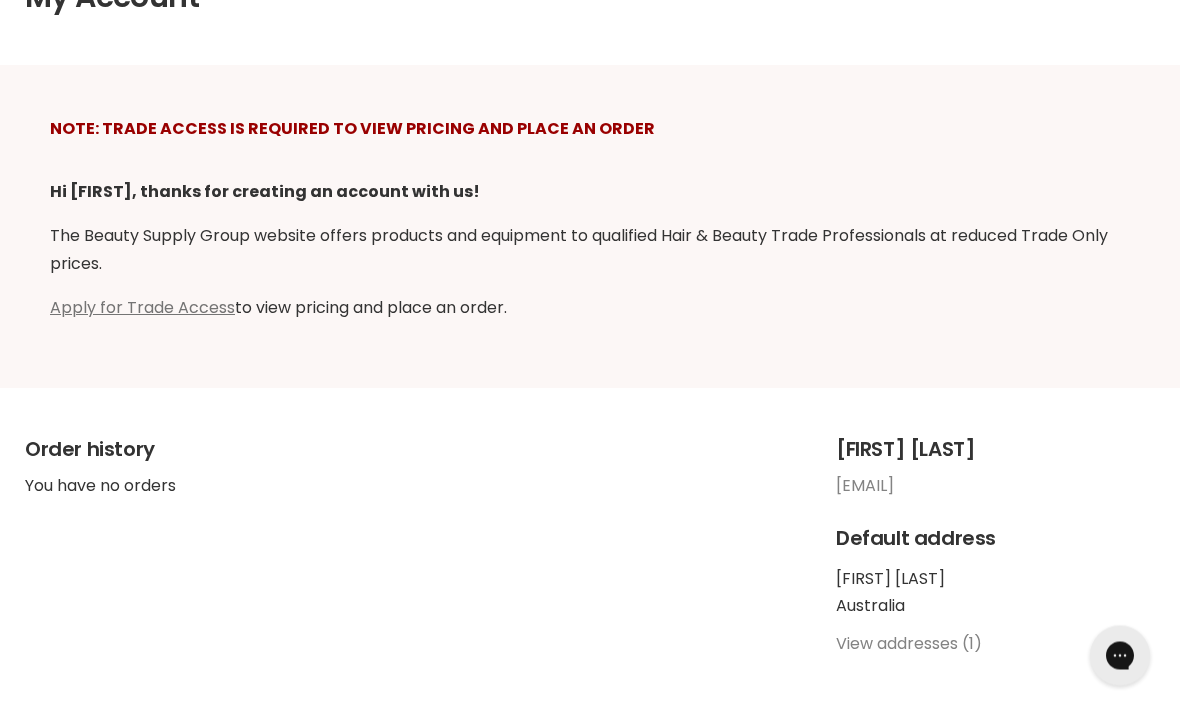 scroll, scrollTop: 450, scrollLeft: 0, axis: vertical 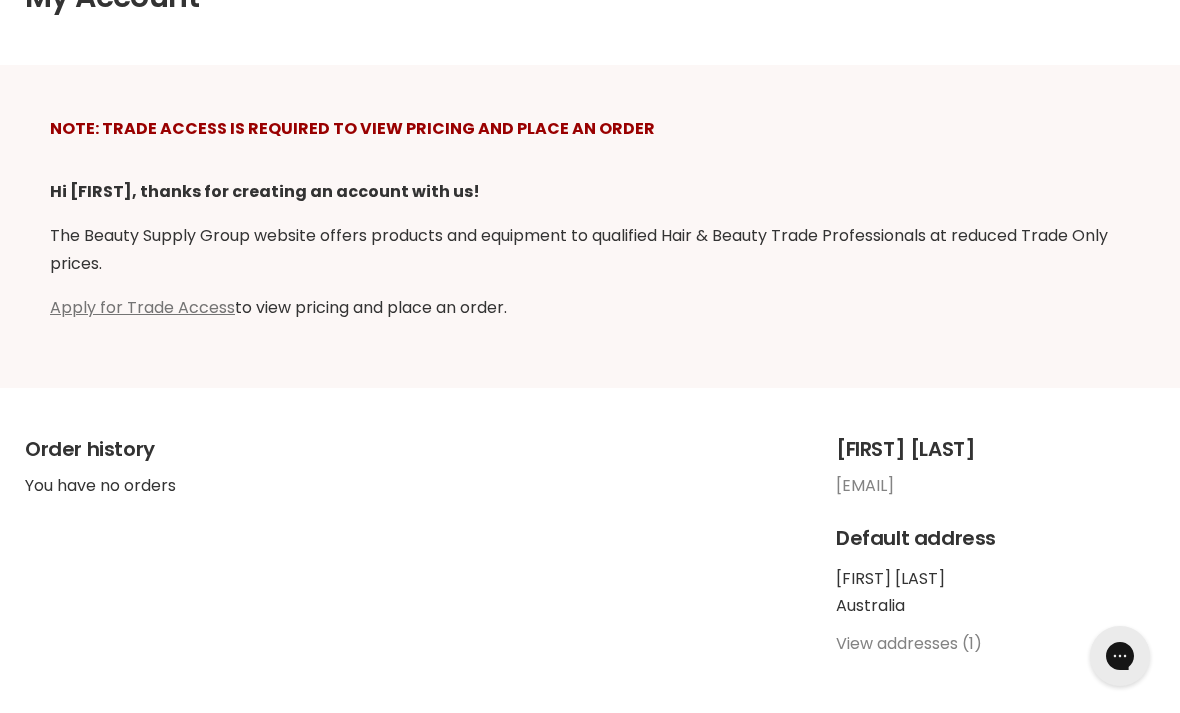 click on "Apply for Trade Access" at bounding box center [142, 307] 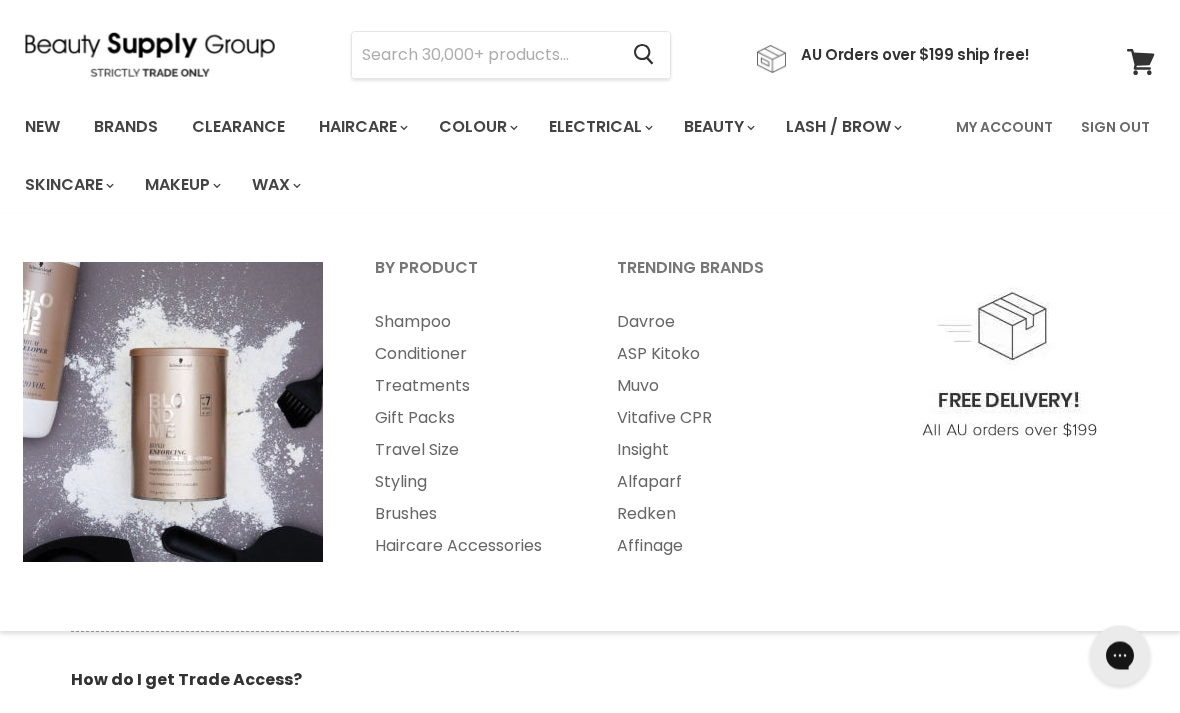 scroll, scrollTop: 0, scrollLeft: 0, axis: both 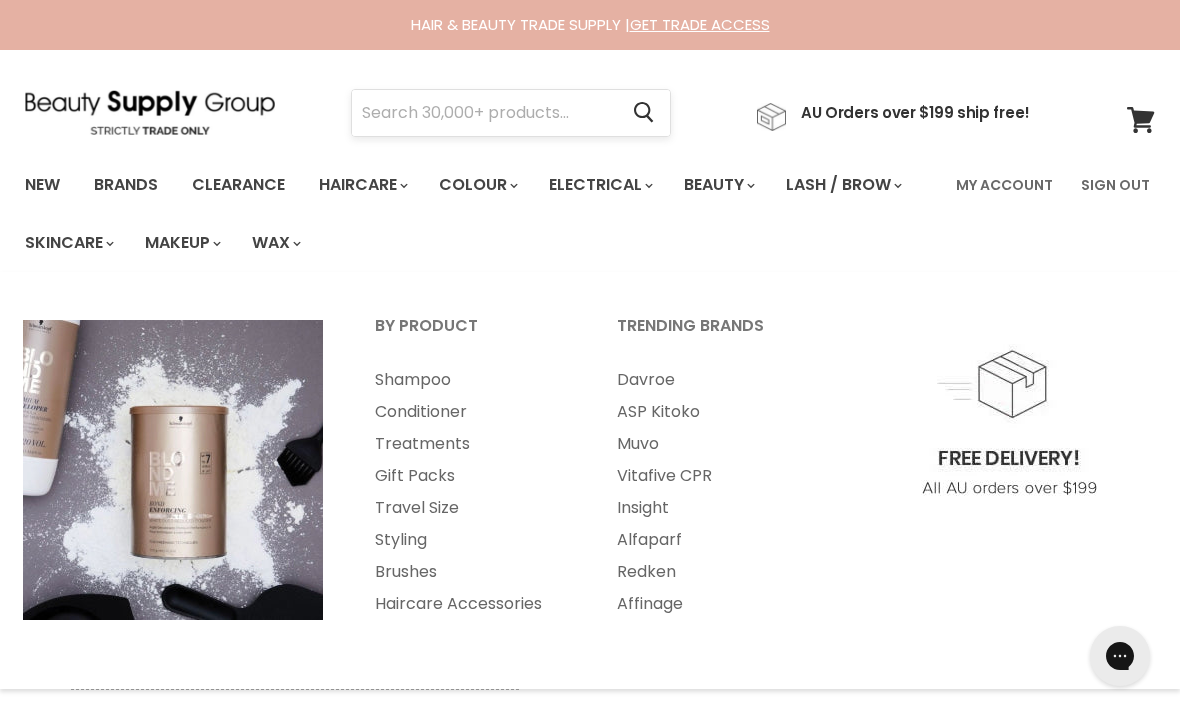 click at bounding box center (484, 113) 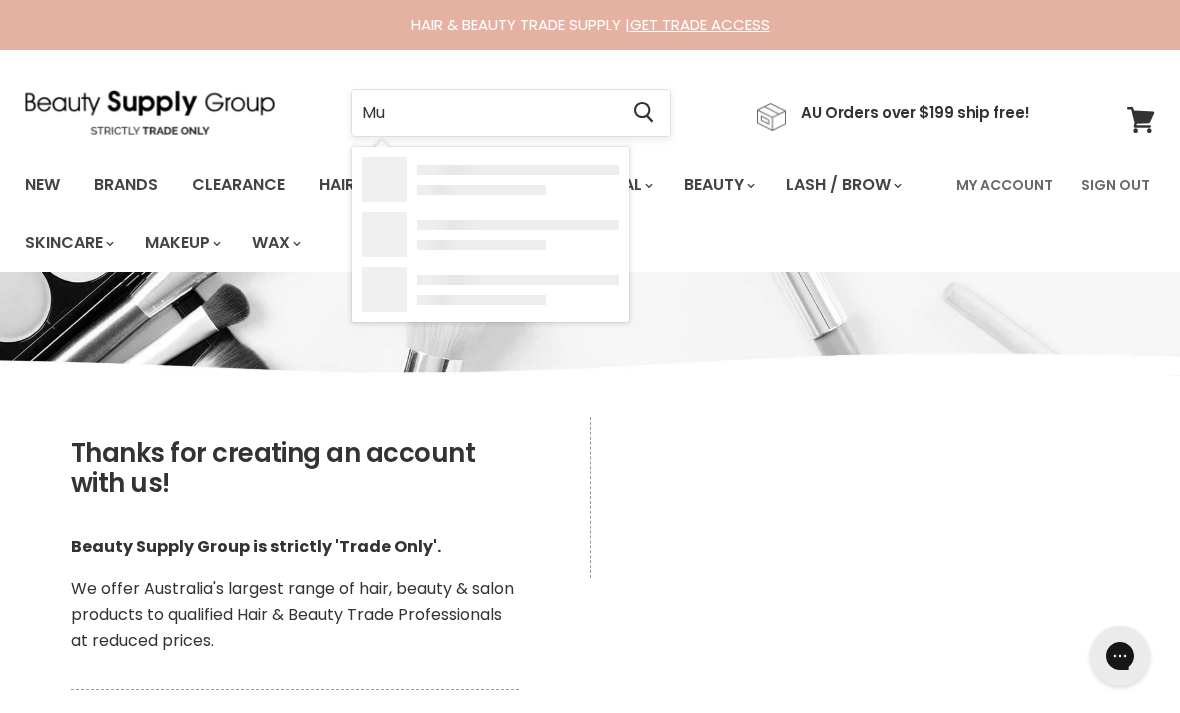 type on "Muk" 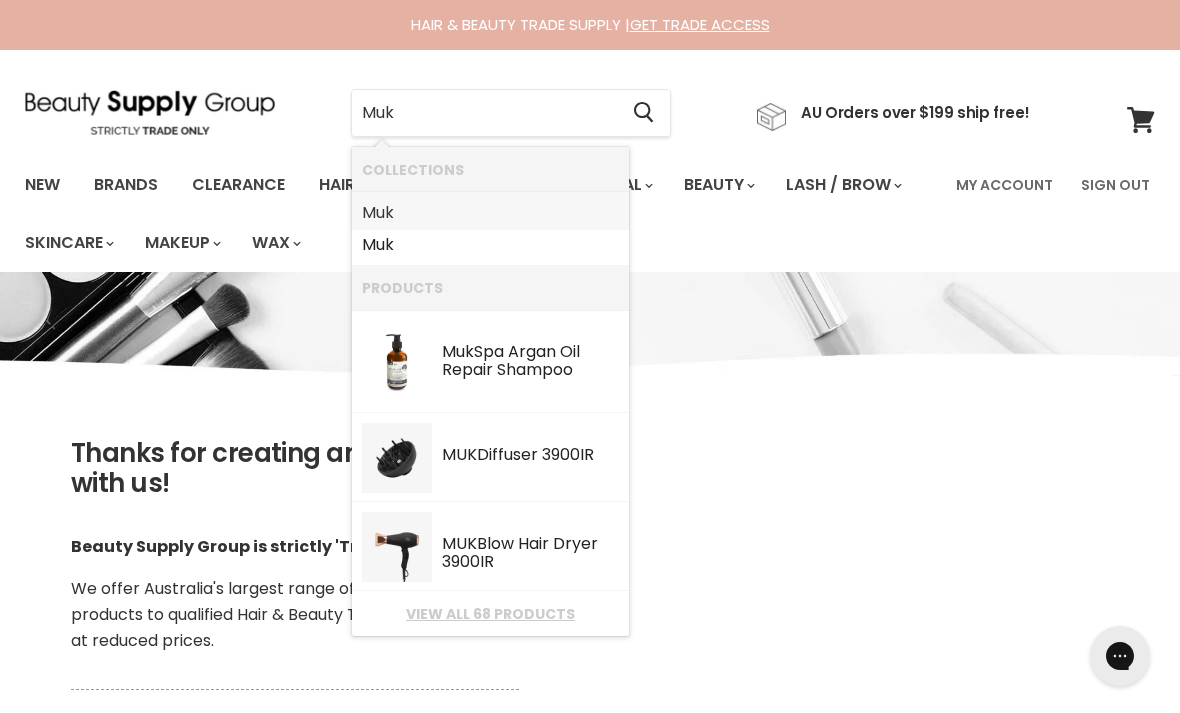 click on "Muk" at bounding box center [490, 213] 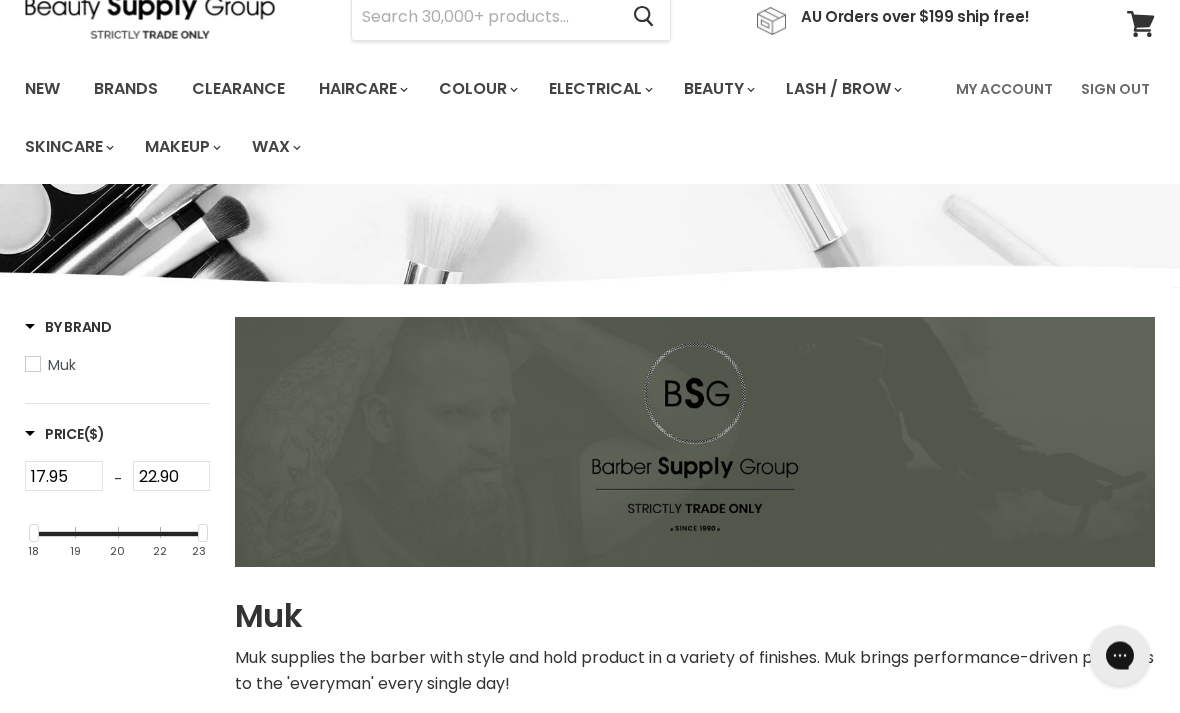 scroll, scrollTop: 0, scrollLeft: 0, axis: both 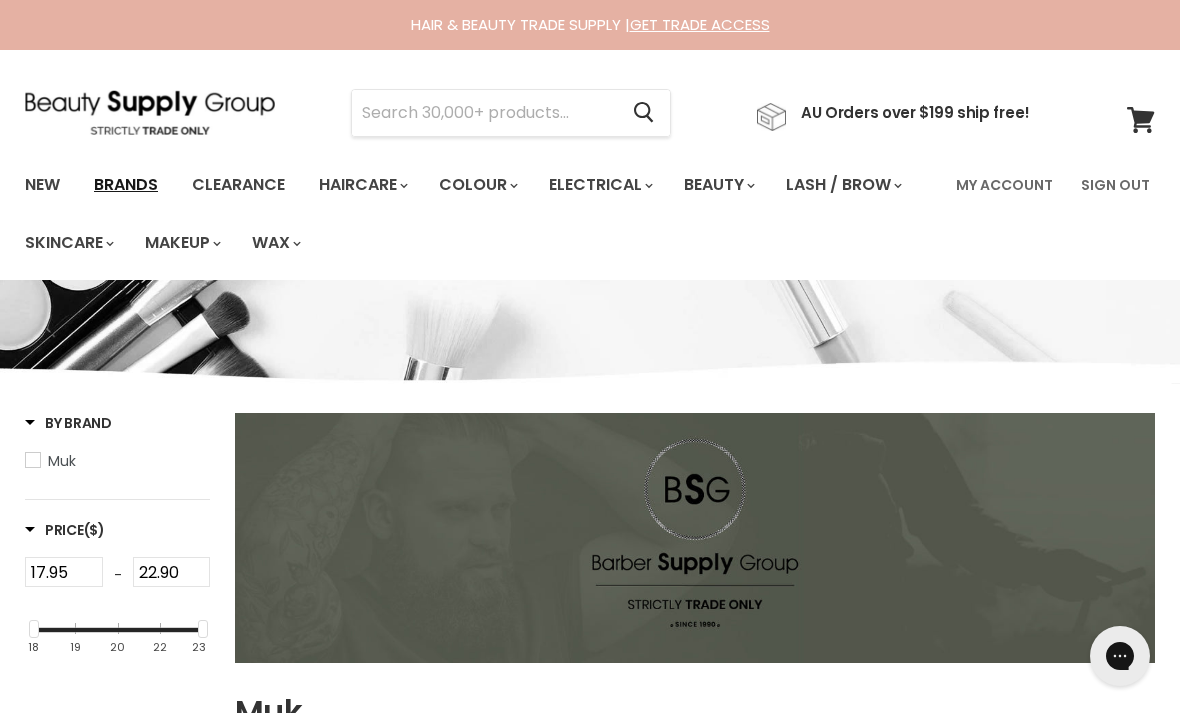 click on "Brands" at bounding box center (126, 185) 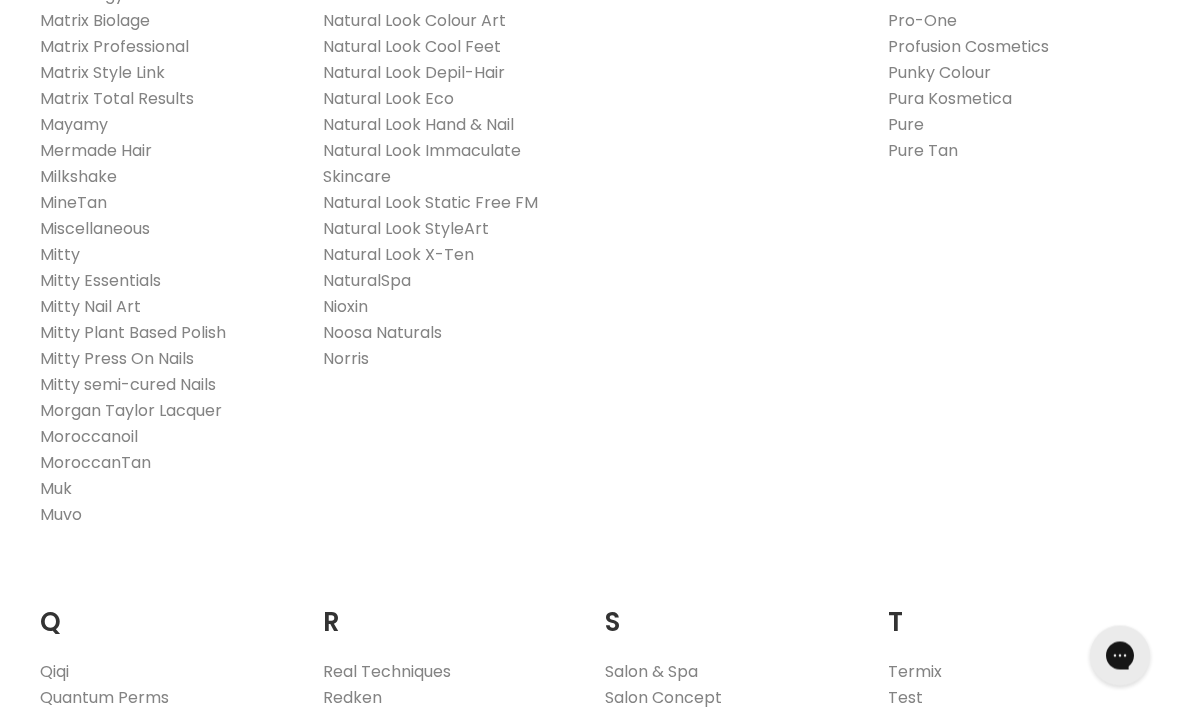 scroll, scrollTop: 2513, scrollLeft: 0, axis: vertical 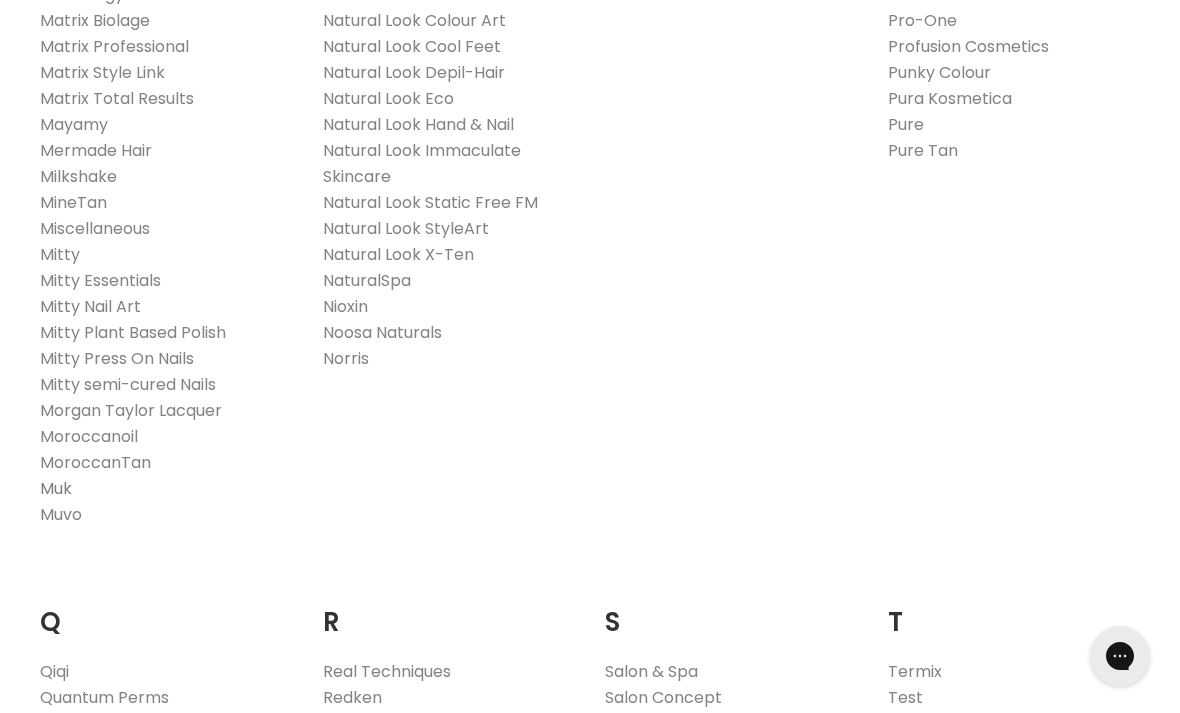 click on "Muk" at bounding box center [56, 488] 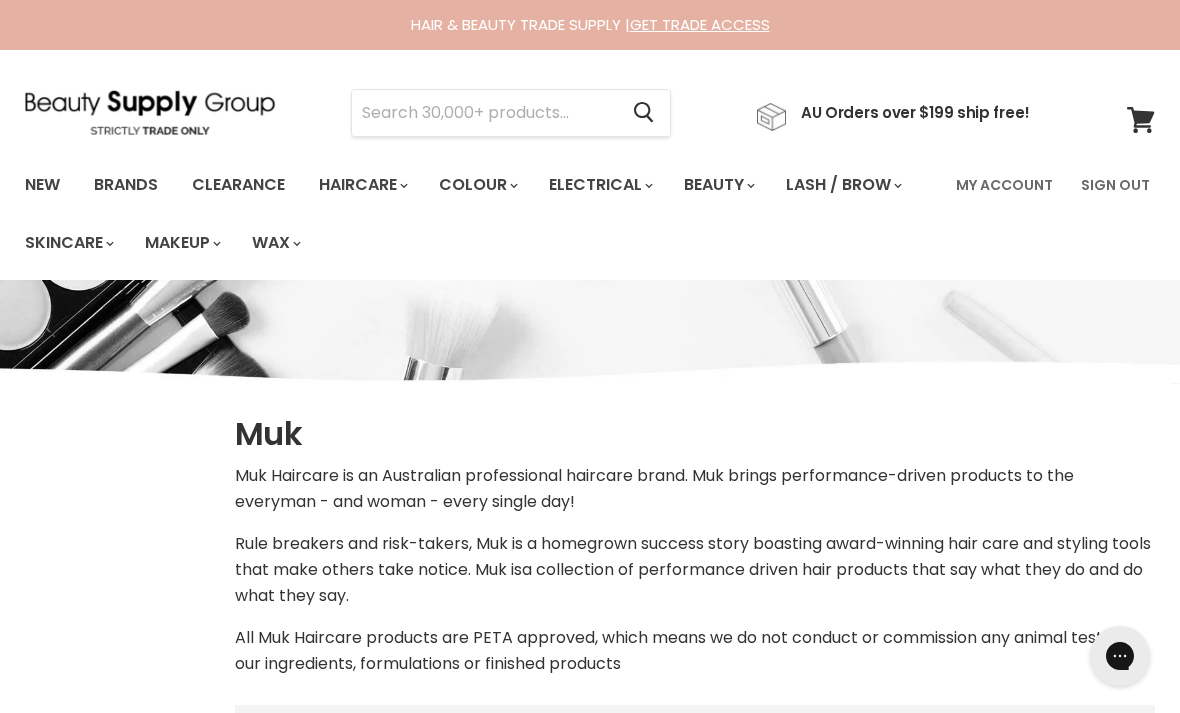 scroll, scrollTop: 0, scrollLeft: 0, axis: both 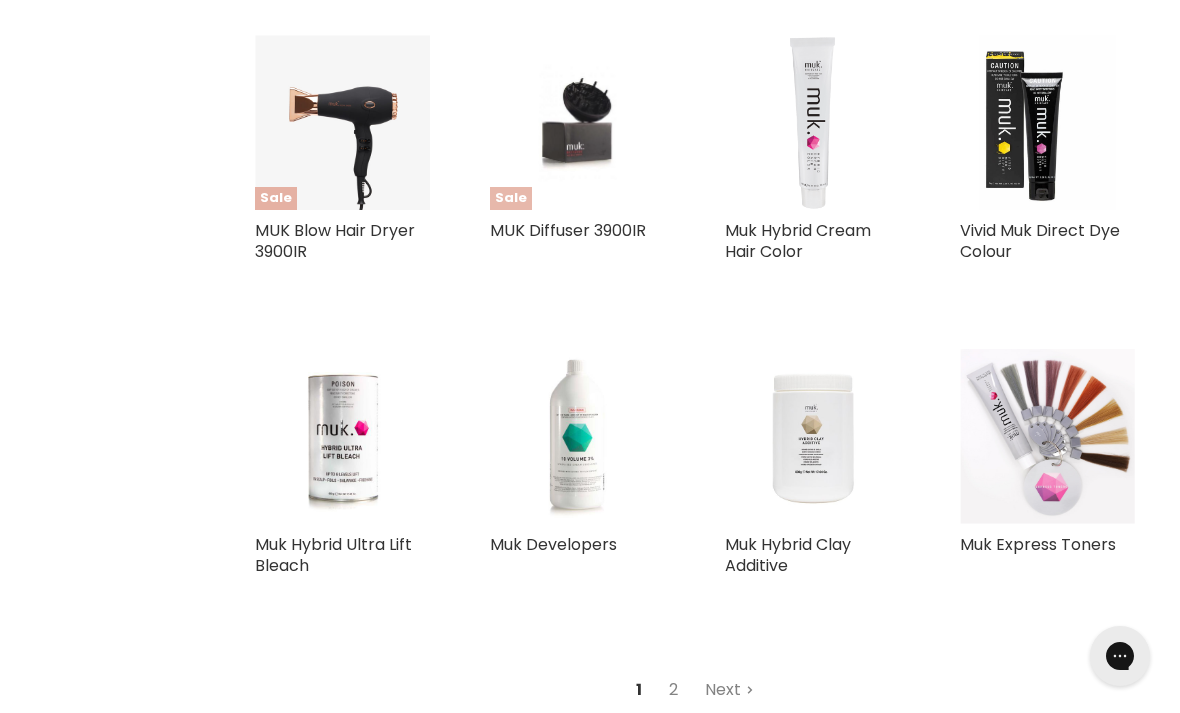 click at bounding box center (577, 122) 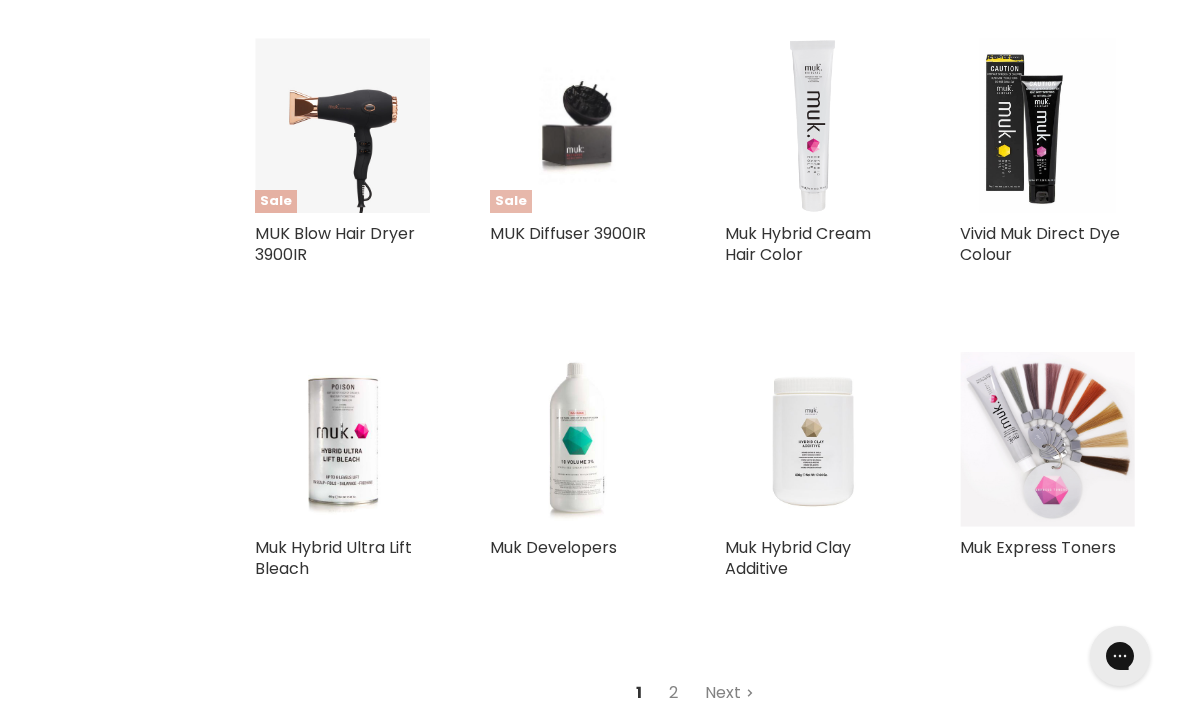 scroll, scrollTop: 4102, scrollLeft: 0, axis: vertical 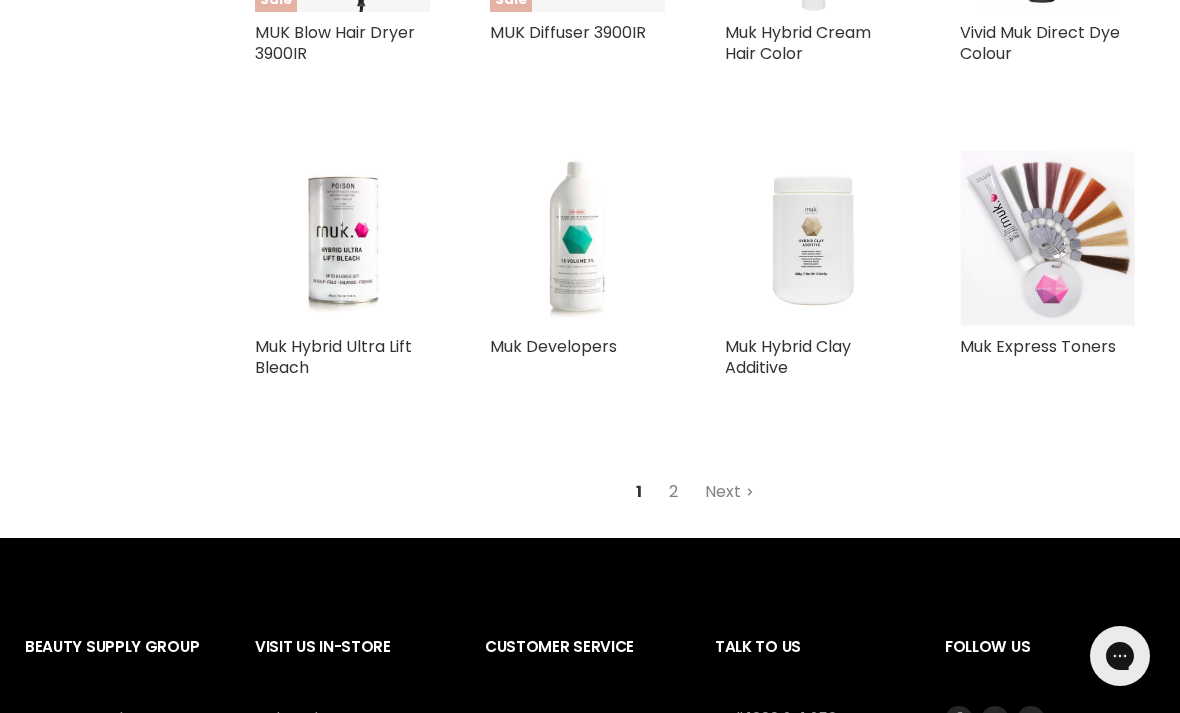 click on "2" at bounding box center [673, 492] 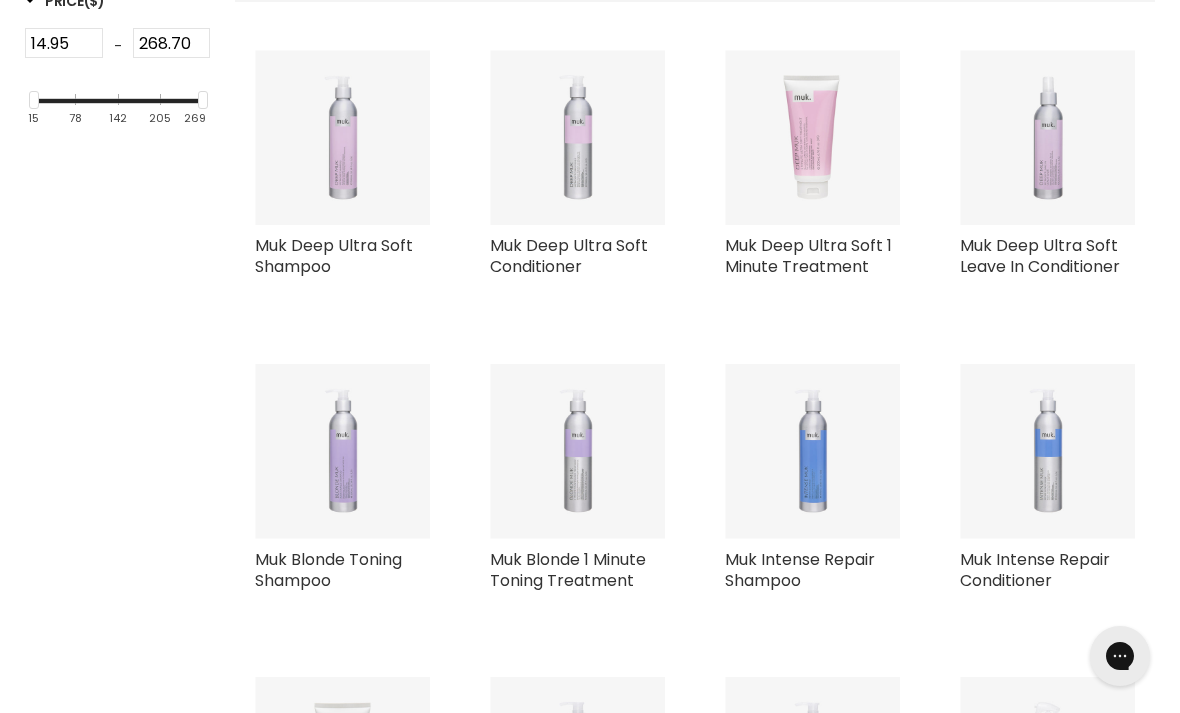 select on "manual" 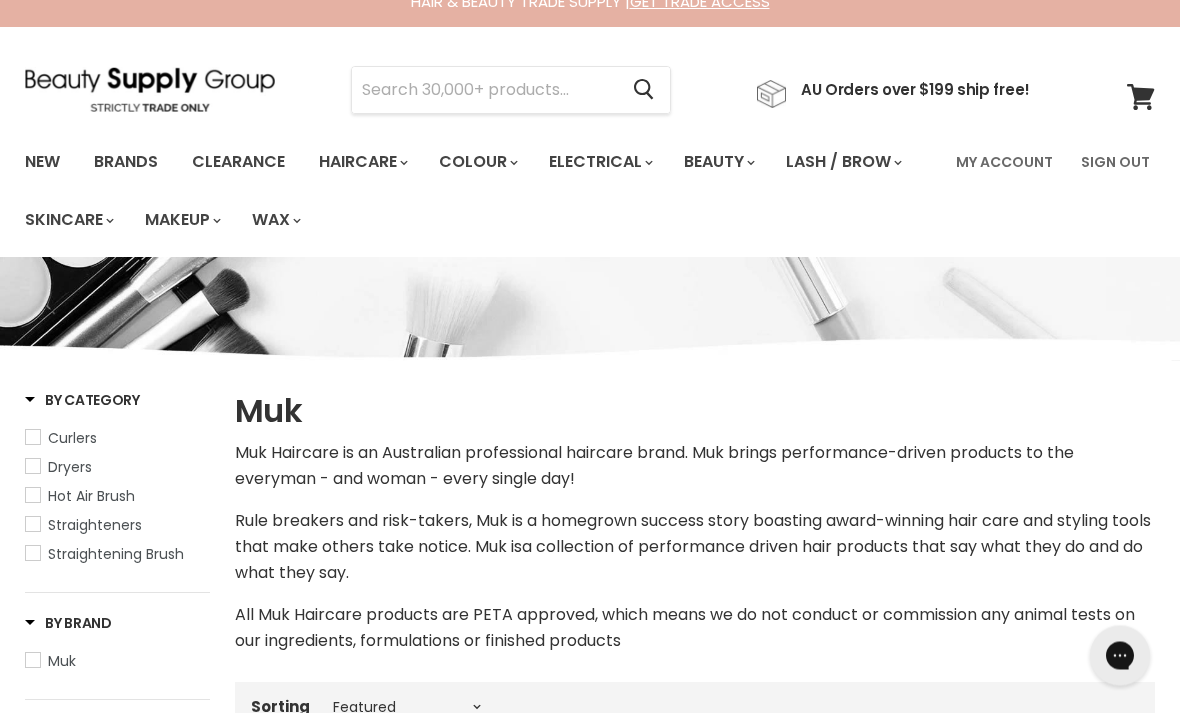 scroll, scrollTop: 0, scrollLeft: 0, axis: both 